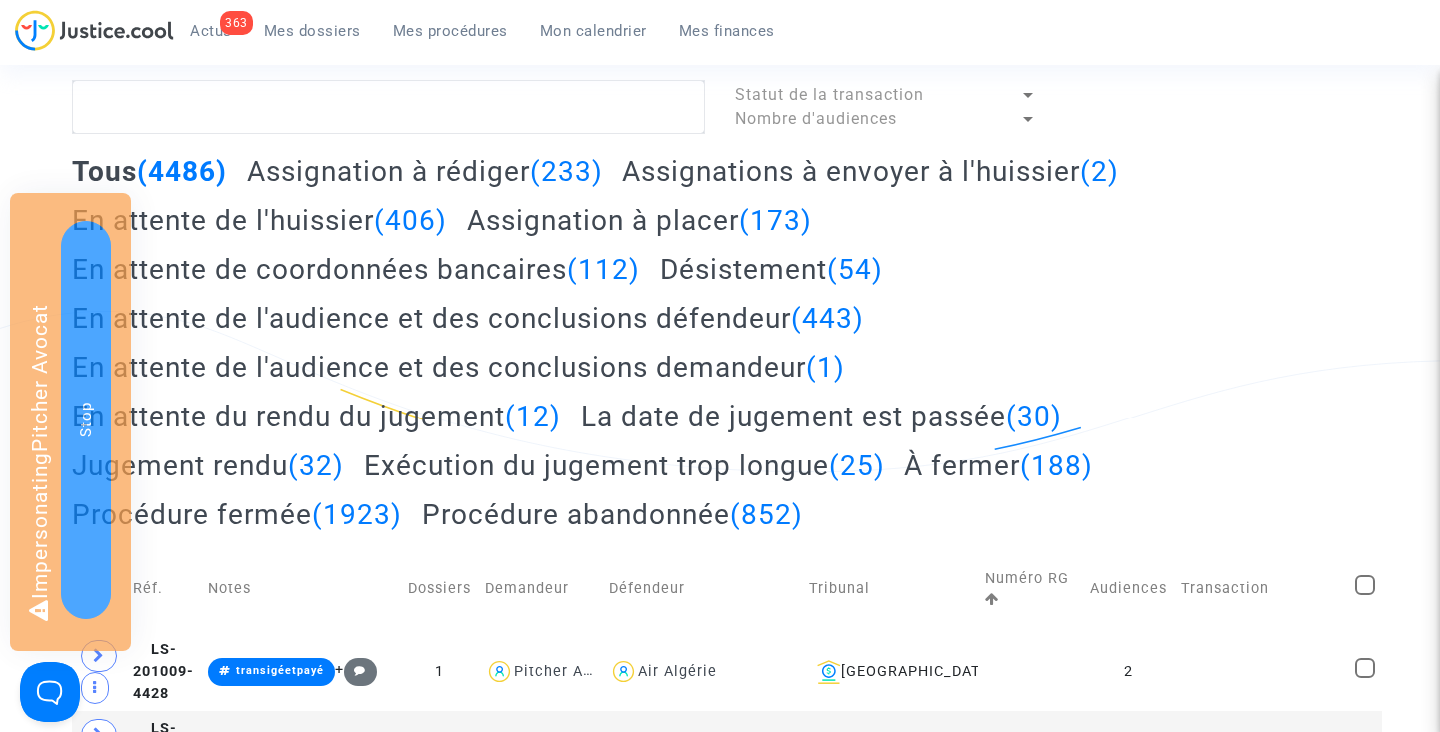 scroll, scrollTop: 0, scrollLeft: 0, axis: both 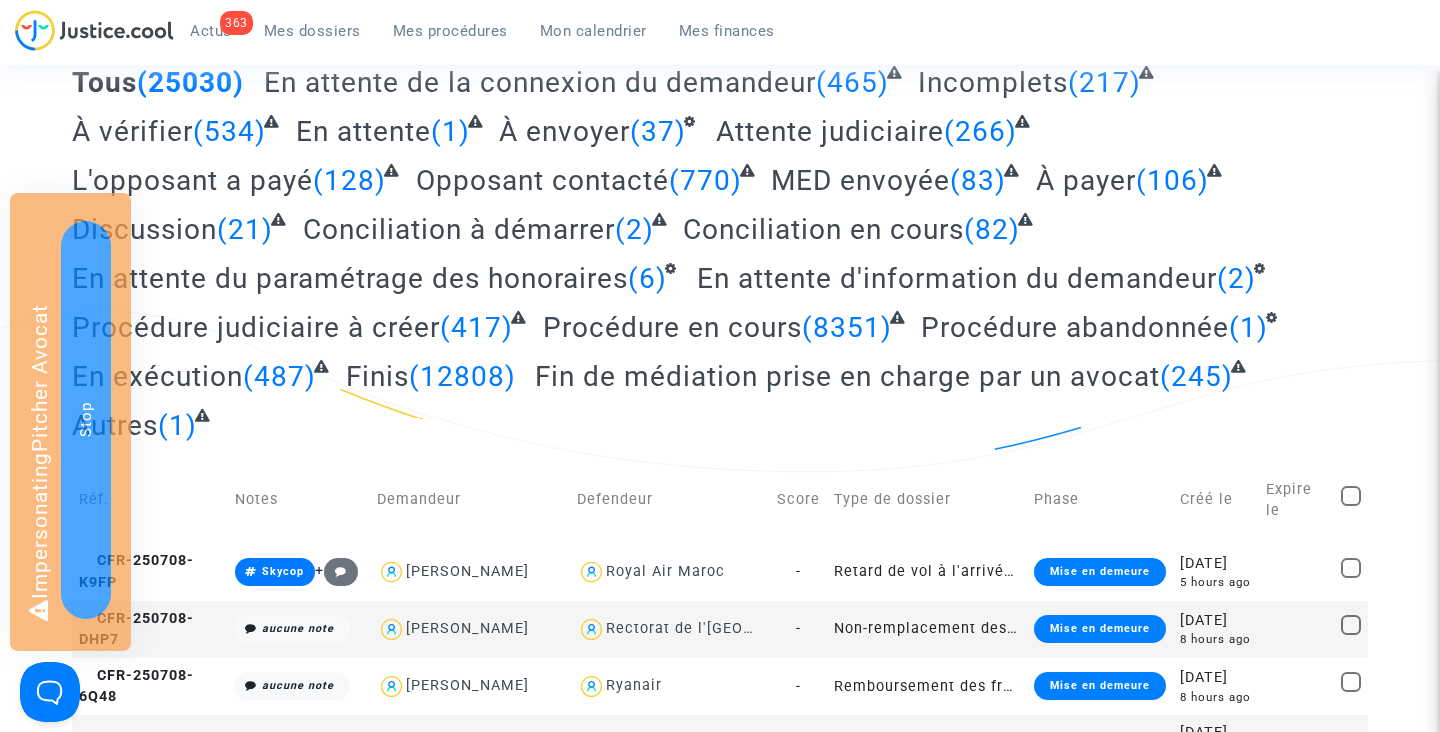 click on "Mes procédures" at bounding box center [450, 31] 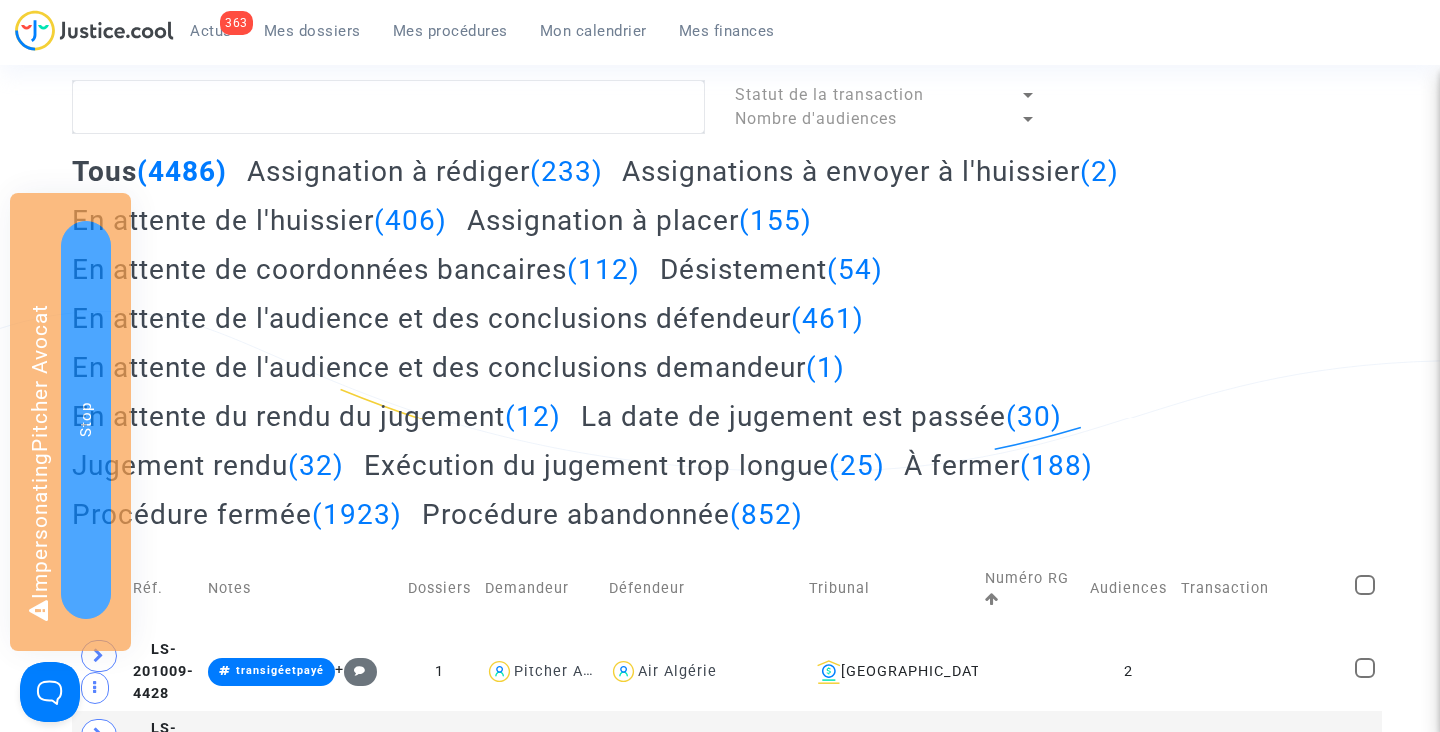 click on "Assignation à placer  (155)" 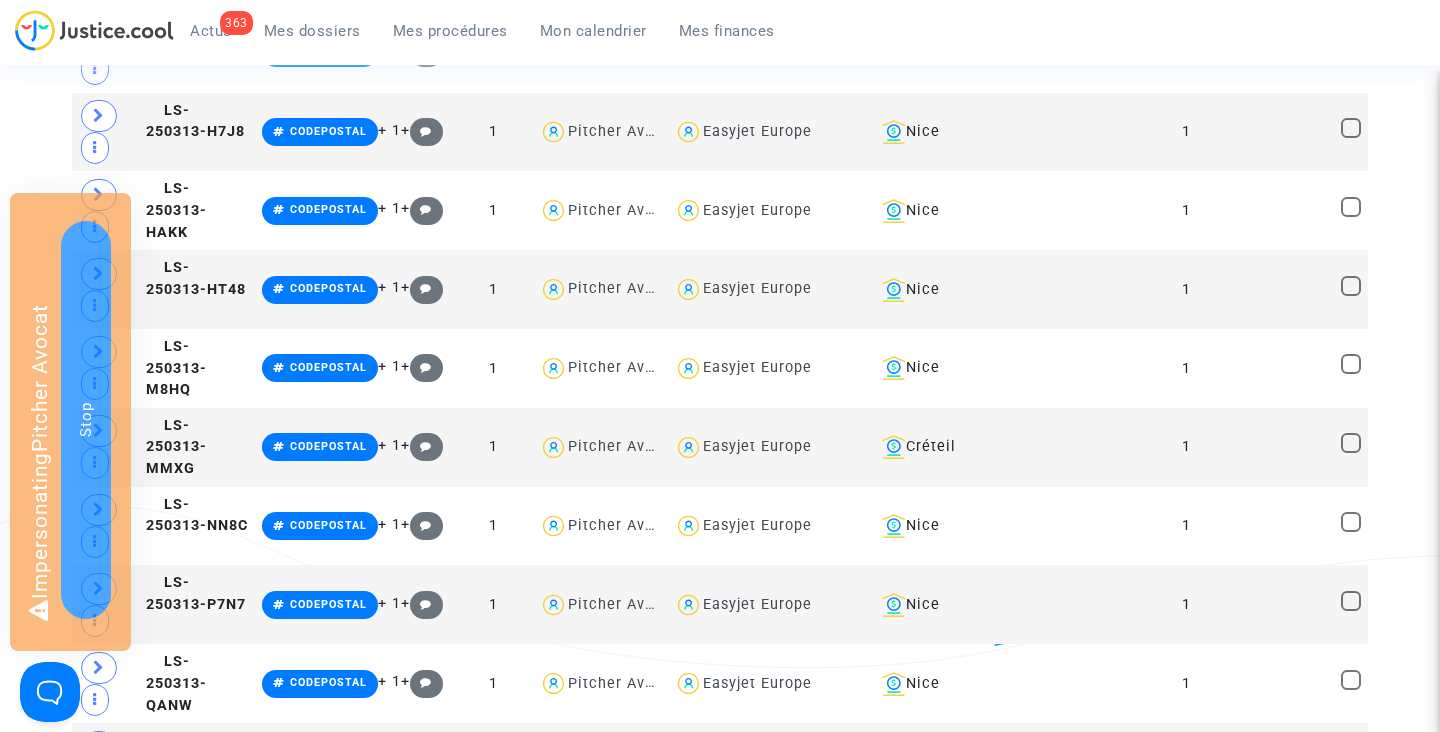 scroll, scrollTop: 1507, scrollLeft: 0, axis: vertical 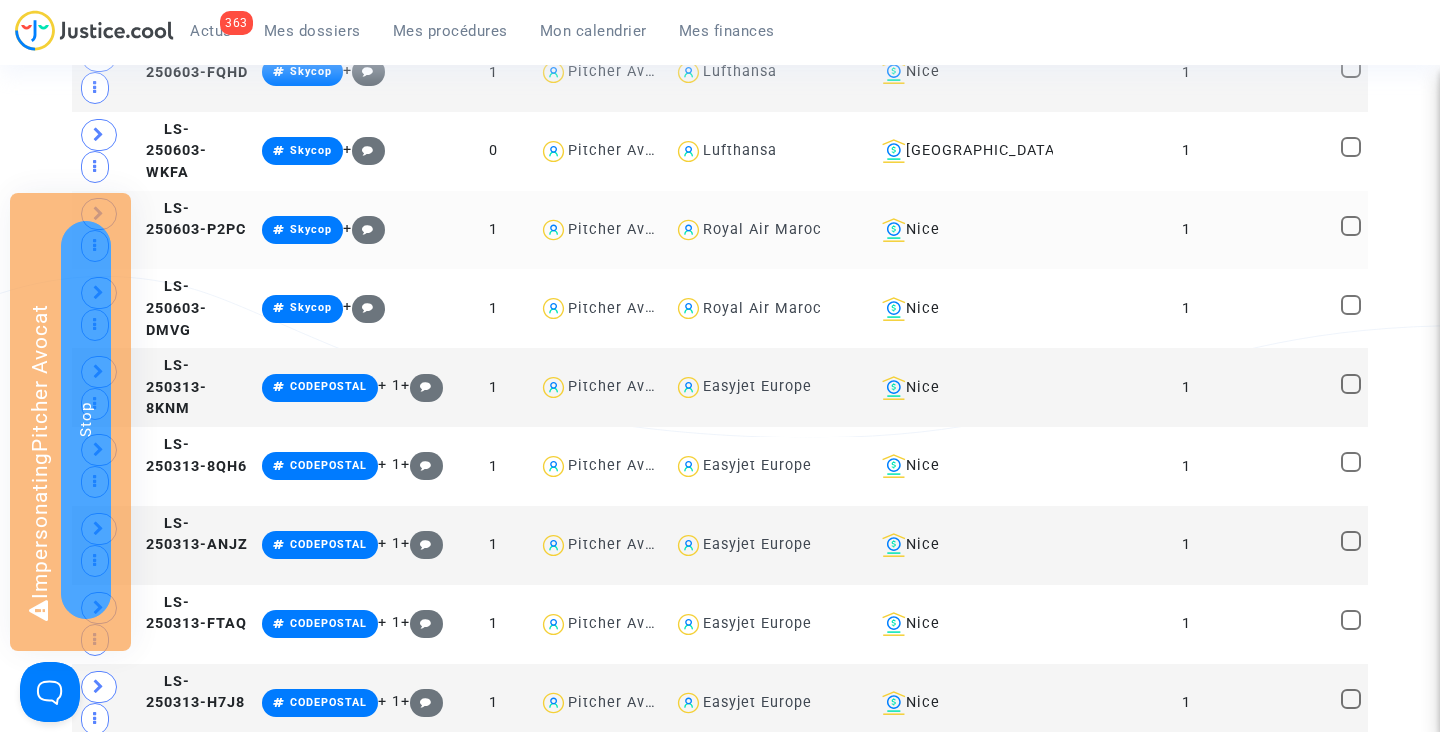 drag, startPoint x: 983, startPoint y: 382, endPoint x: 143, endPoint y: 200, distance: 859.49054 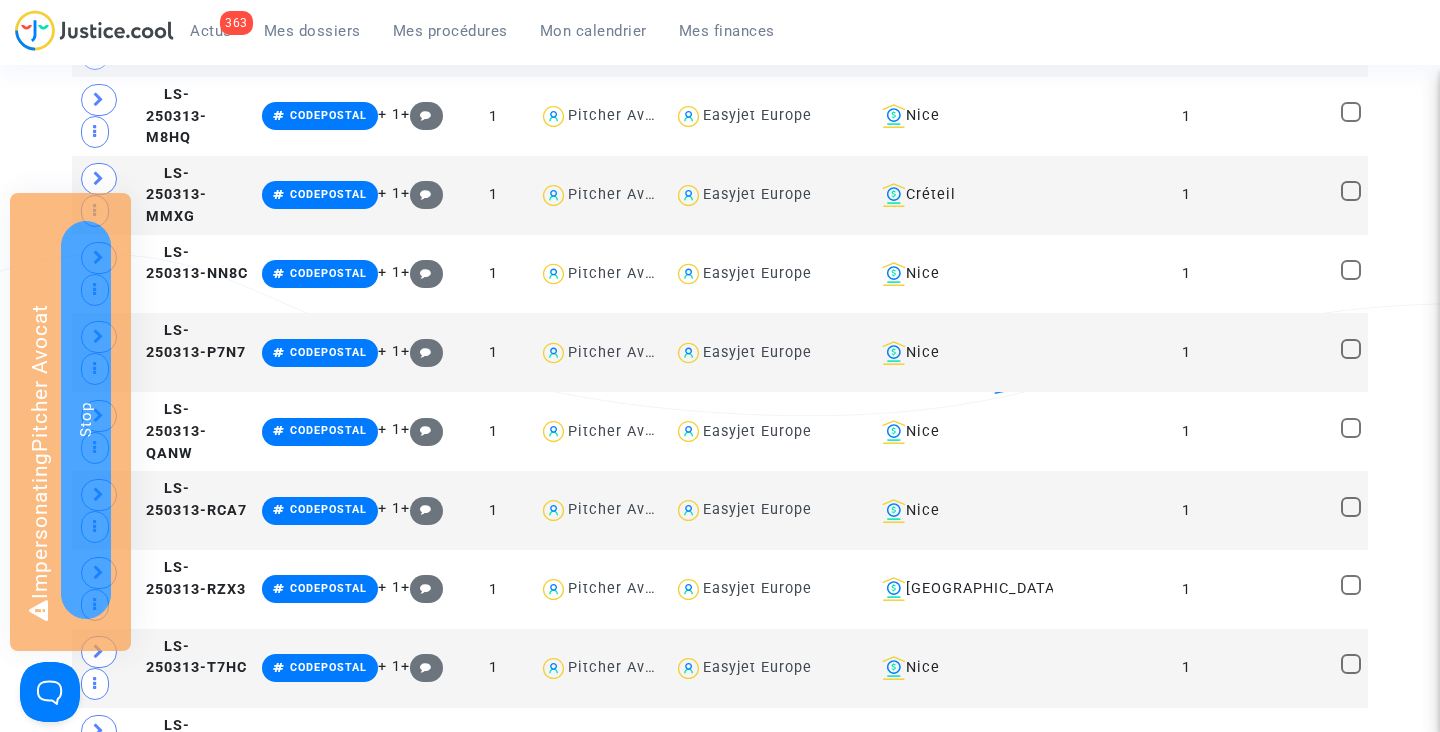 scroll, scrollTop: 1799, scrollLeft: 0, axis: vertical 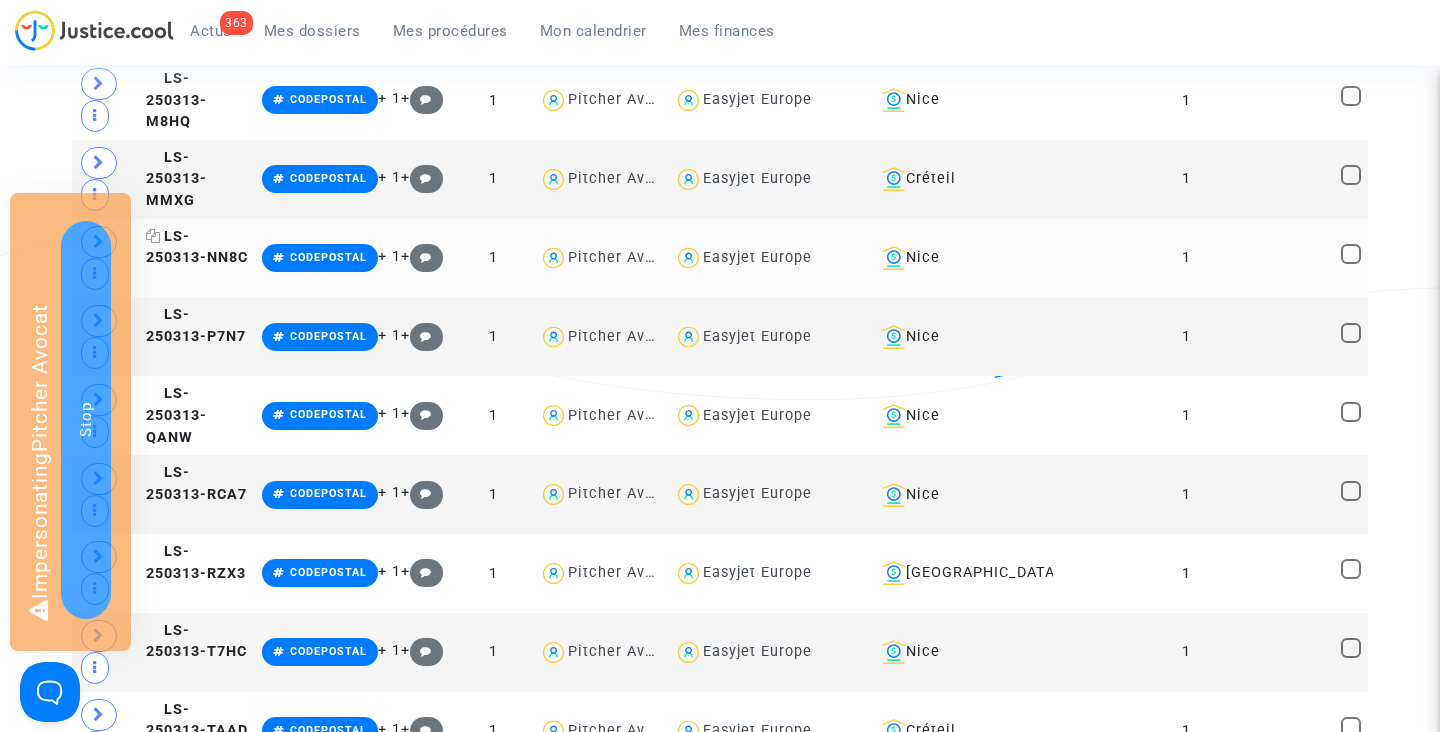 drag, startPoint x: 205, startPoint y: 258, endPoint x: 167, endPoint y: 234, distance: 44.94441 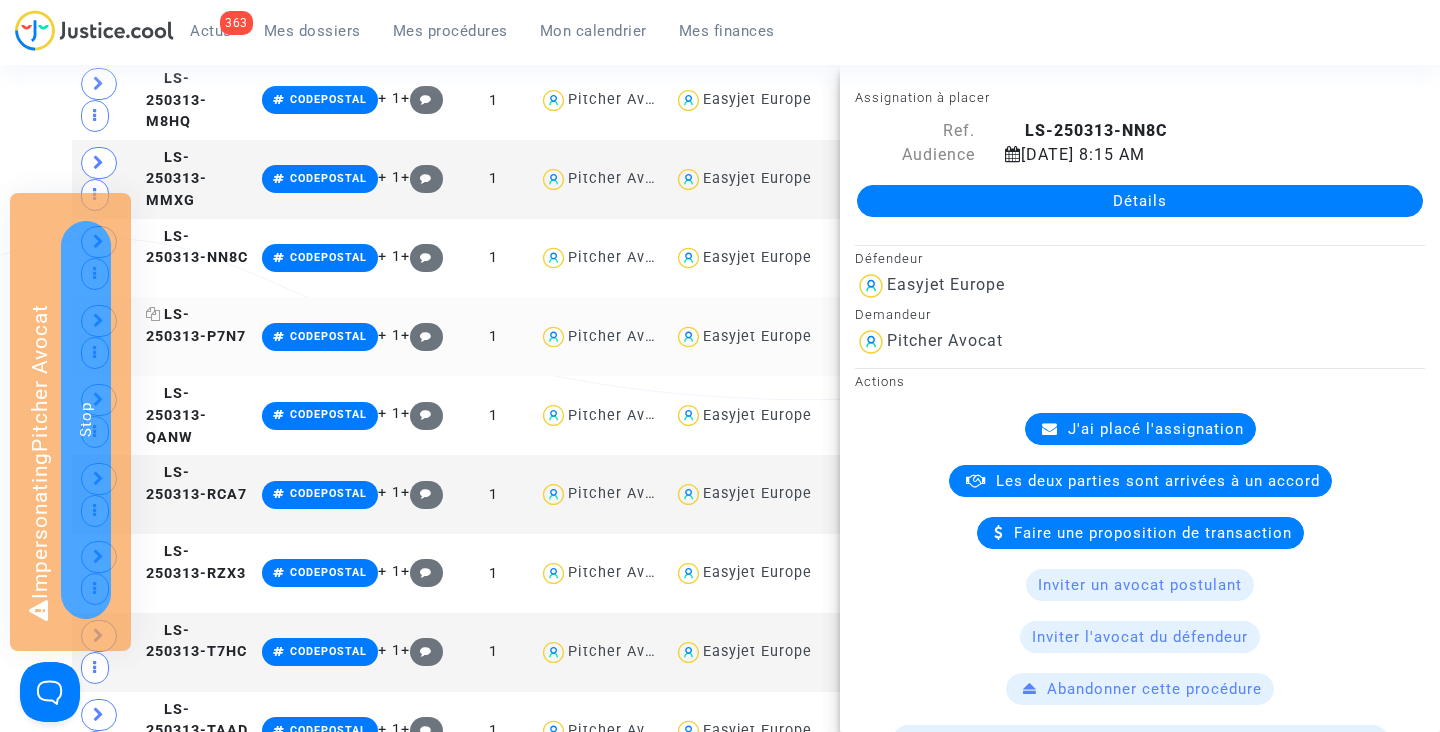 drag, startPoint x: 210, startPoint y: 338, endPoint x: 166, endPoint y: 314, distance: 50.119858 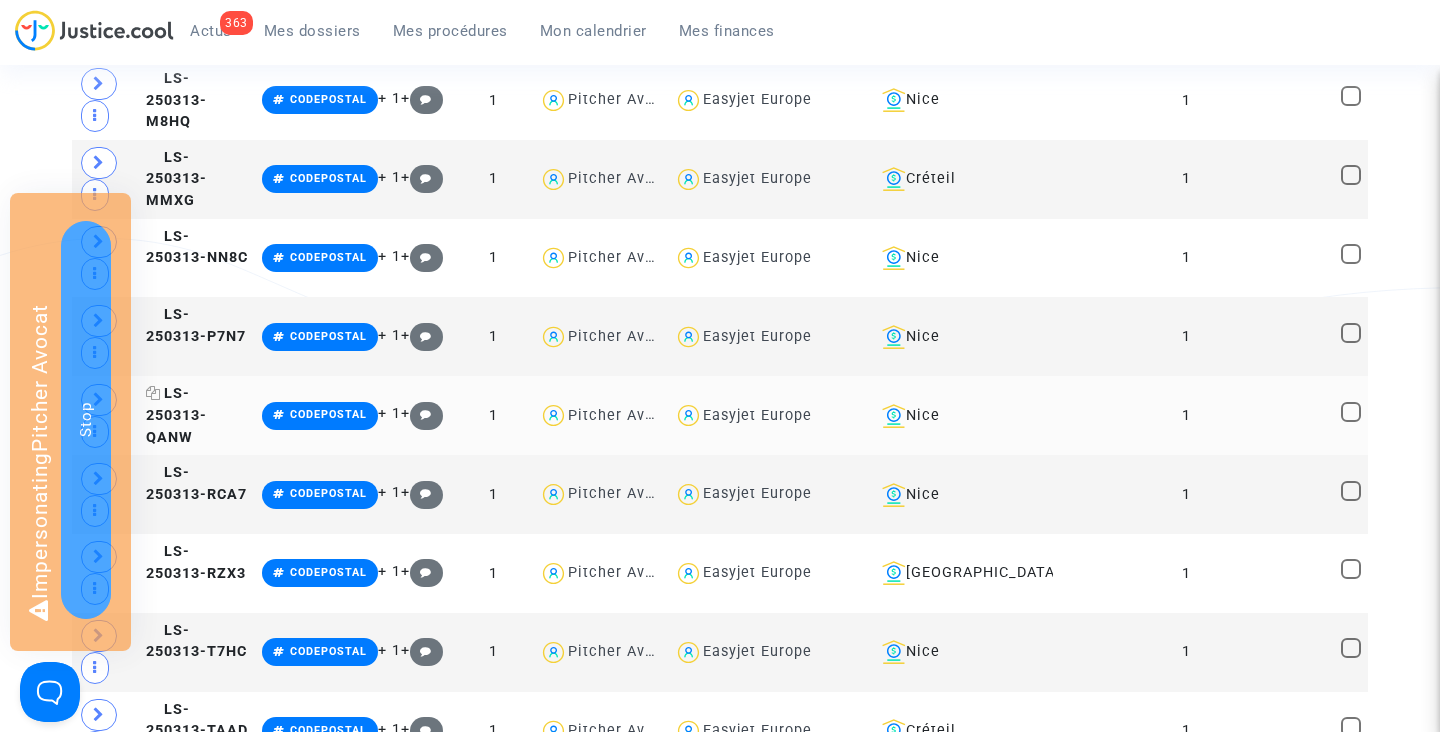 drag, startPoint x: 225, startPoint y: 418, endPoint x: 174, endPoint y: 393, distance: 56.797886 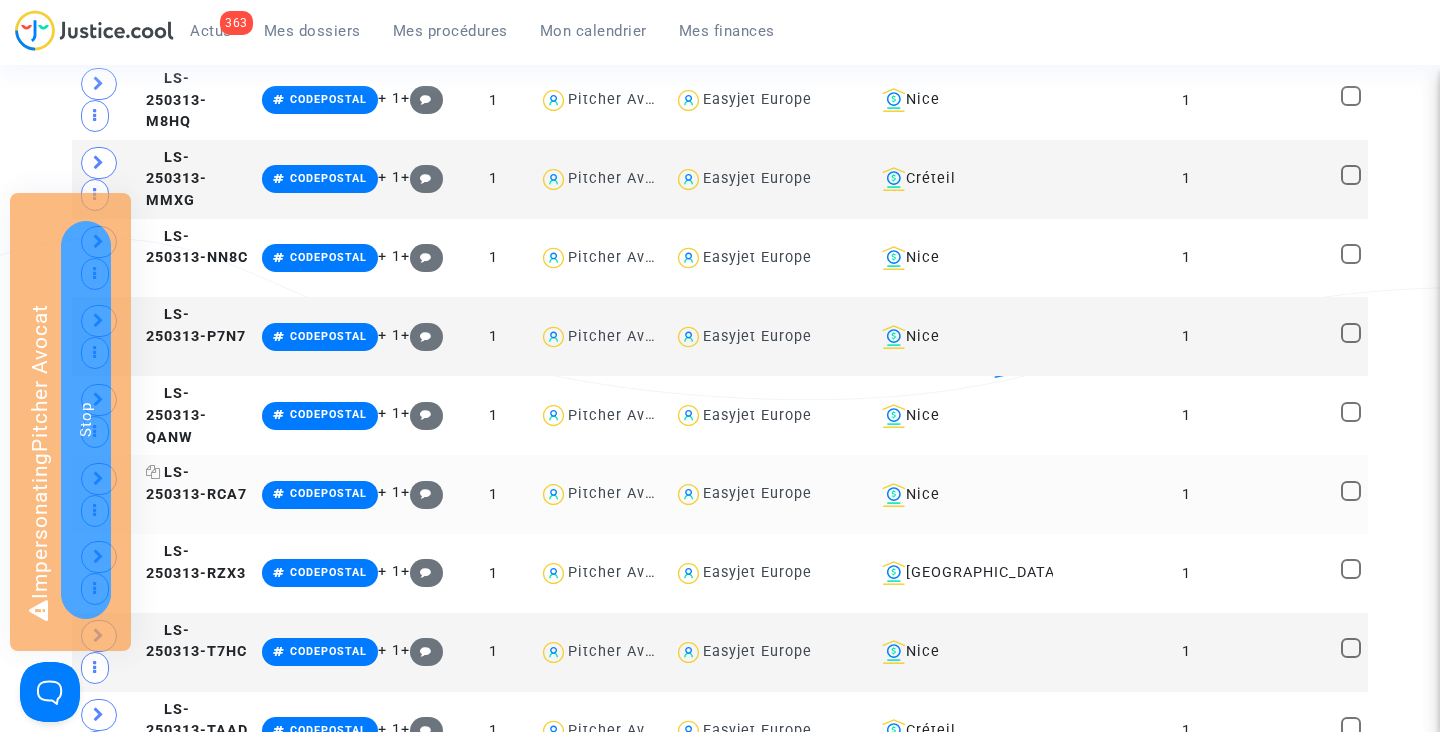 copy on "LS-250313-RCA7" 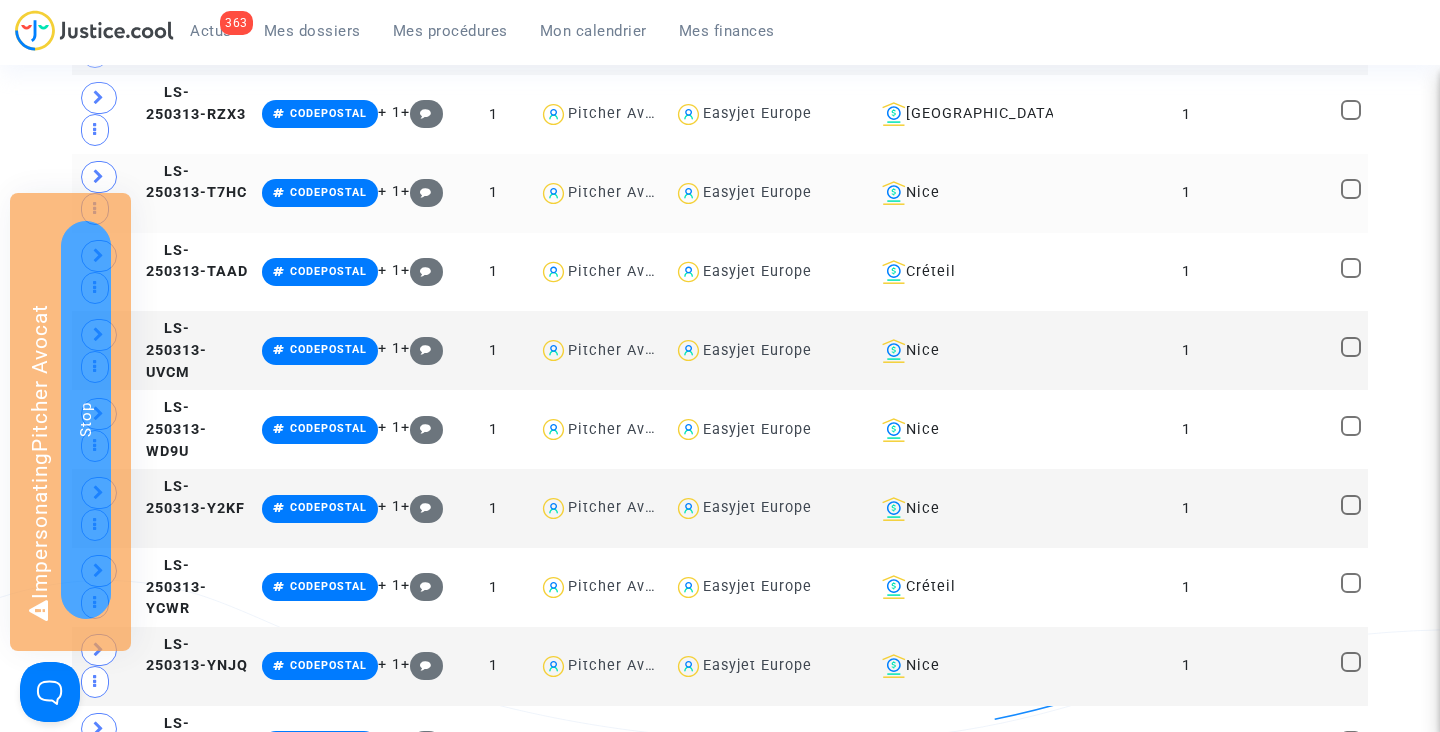 scroll, scrollTop: 2263, scrollLeft: 0, axis: vertical 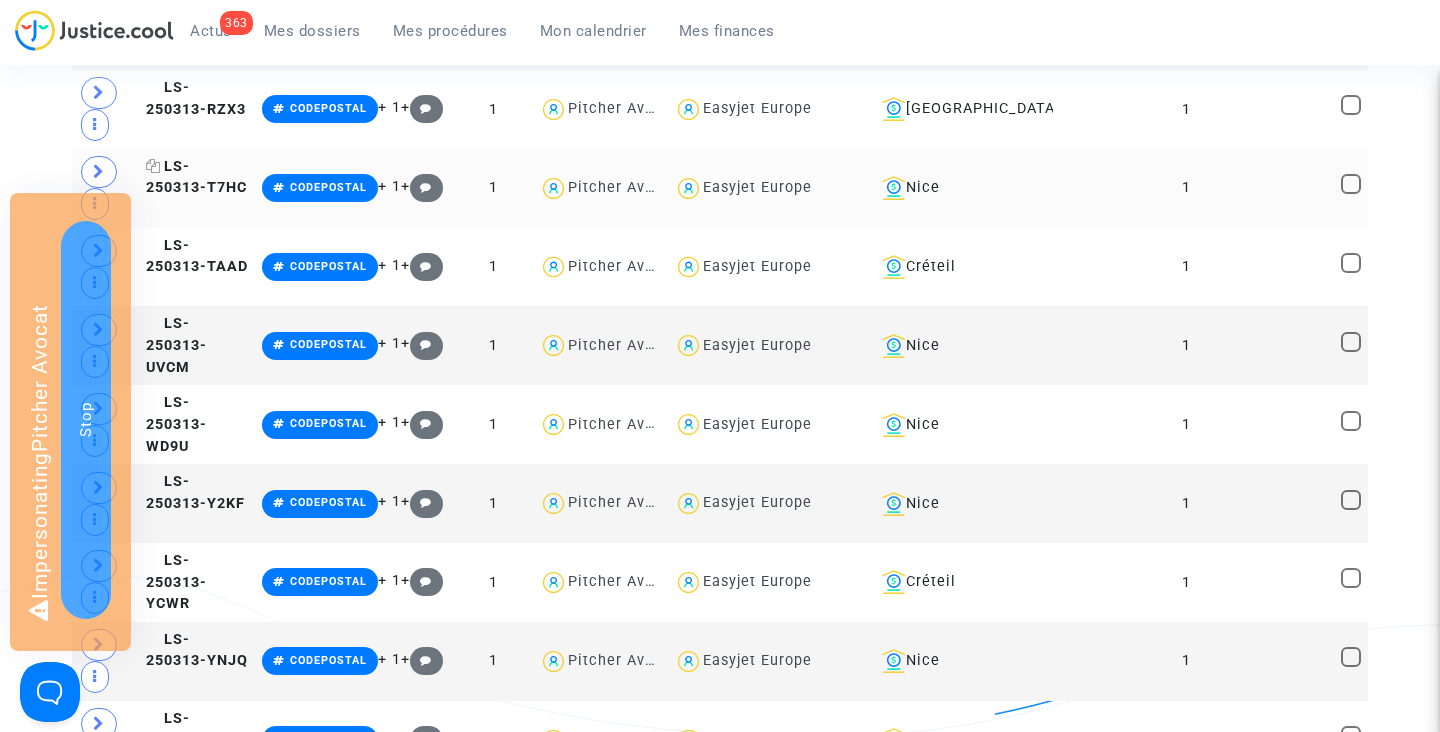 click 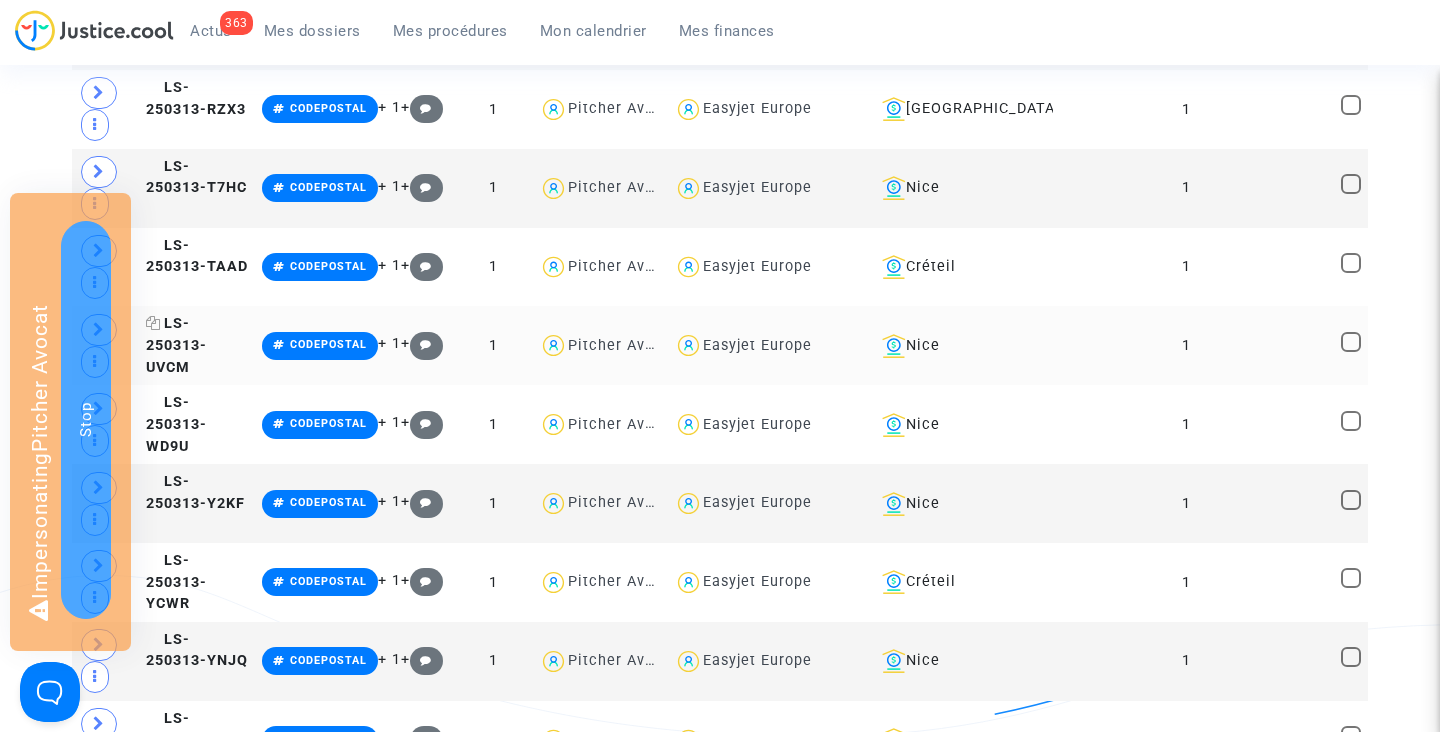click 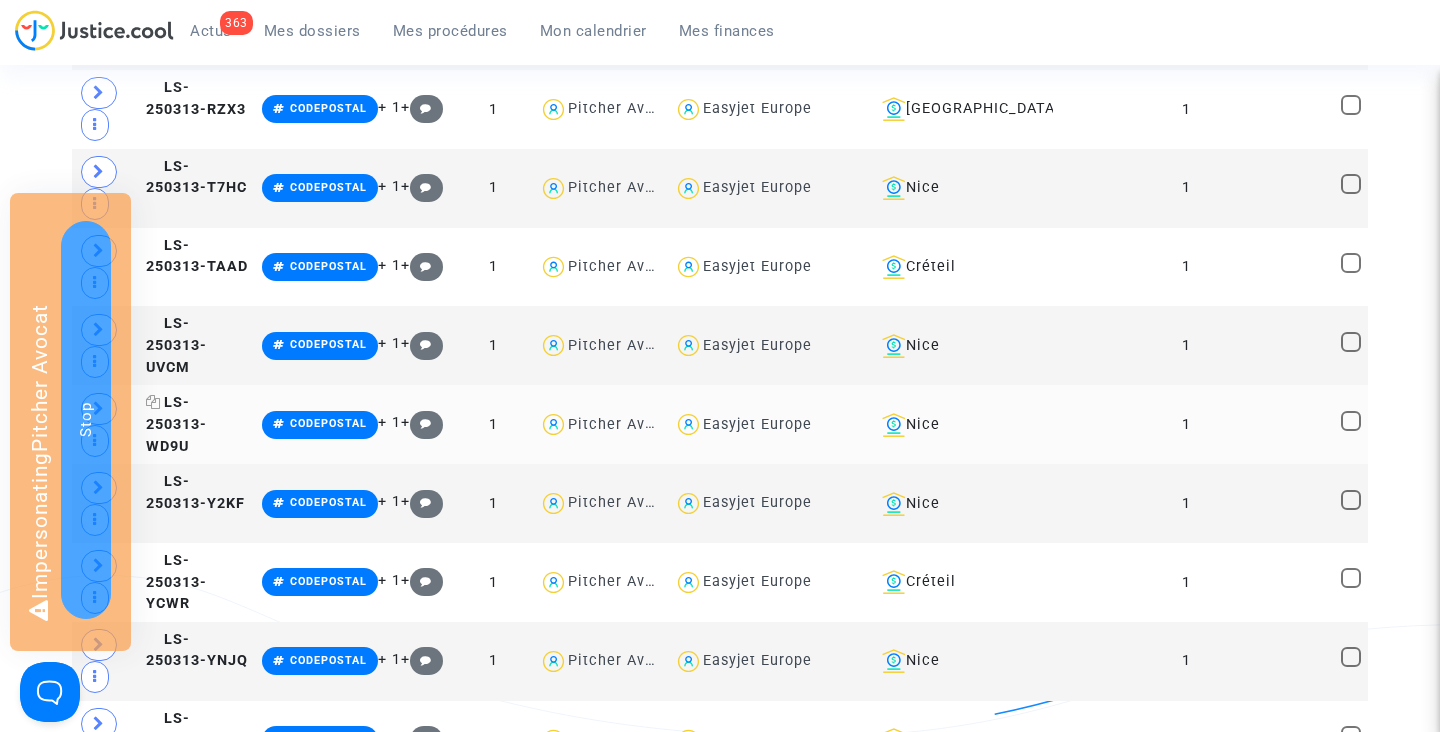 click 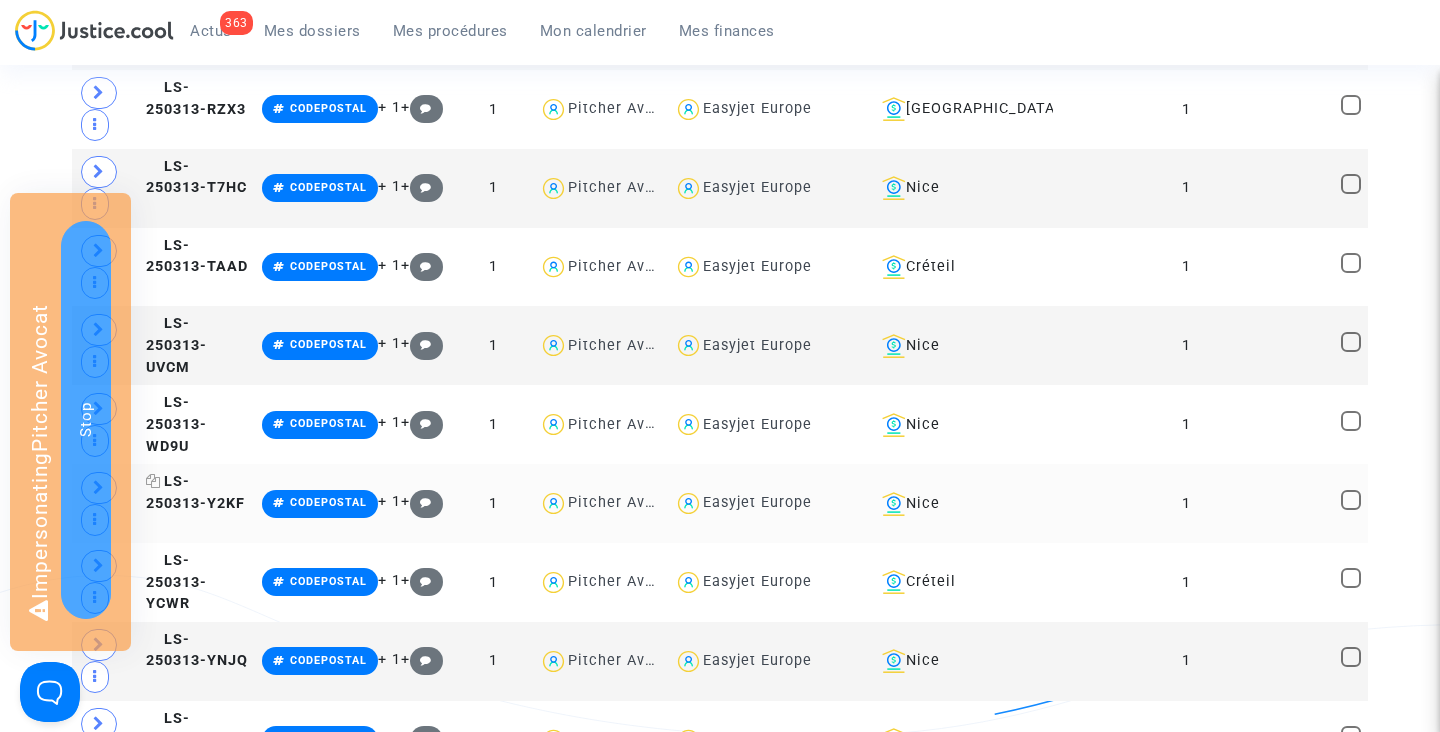 click 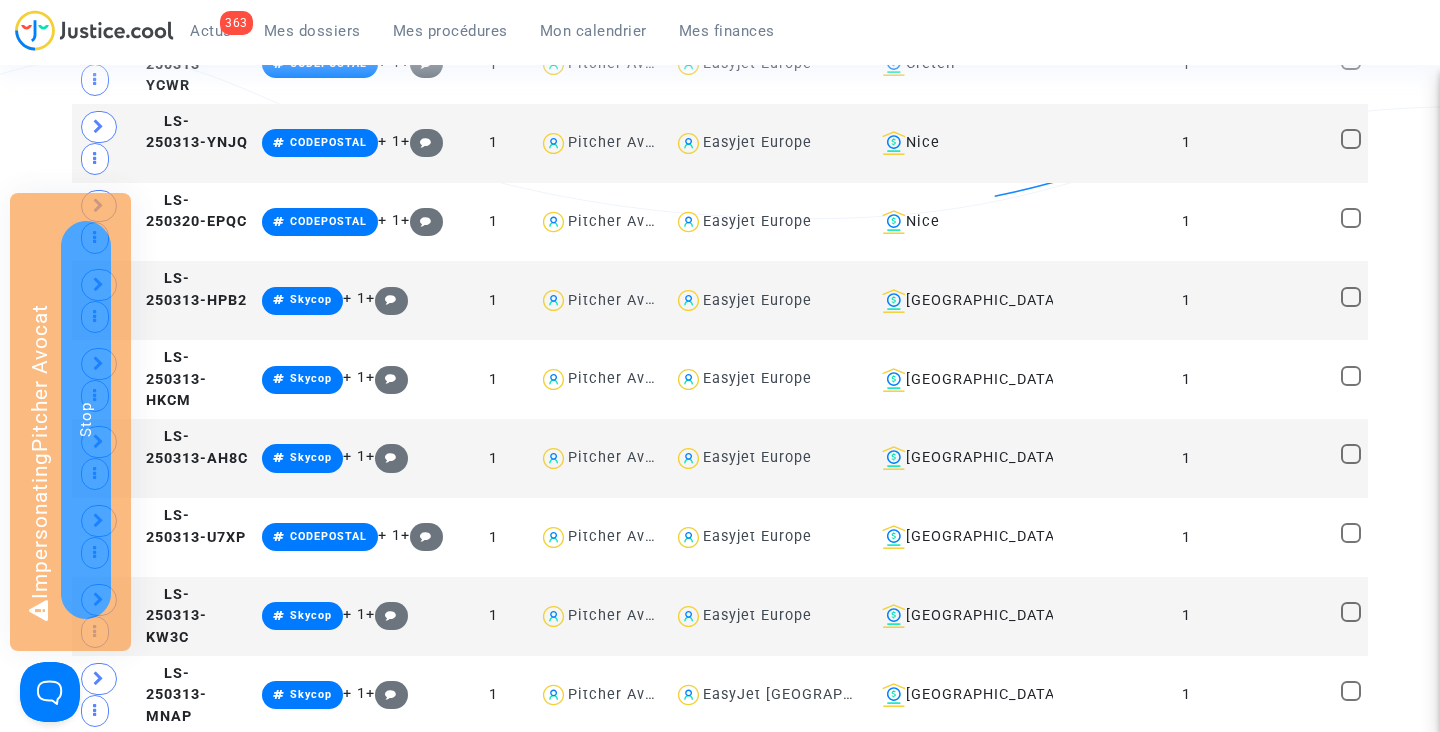 scroll, scrollTop: 2784, scrollLeft: 0, axis: vertical 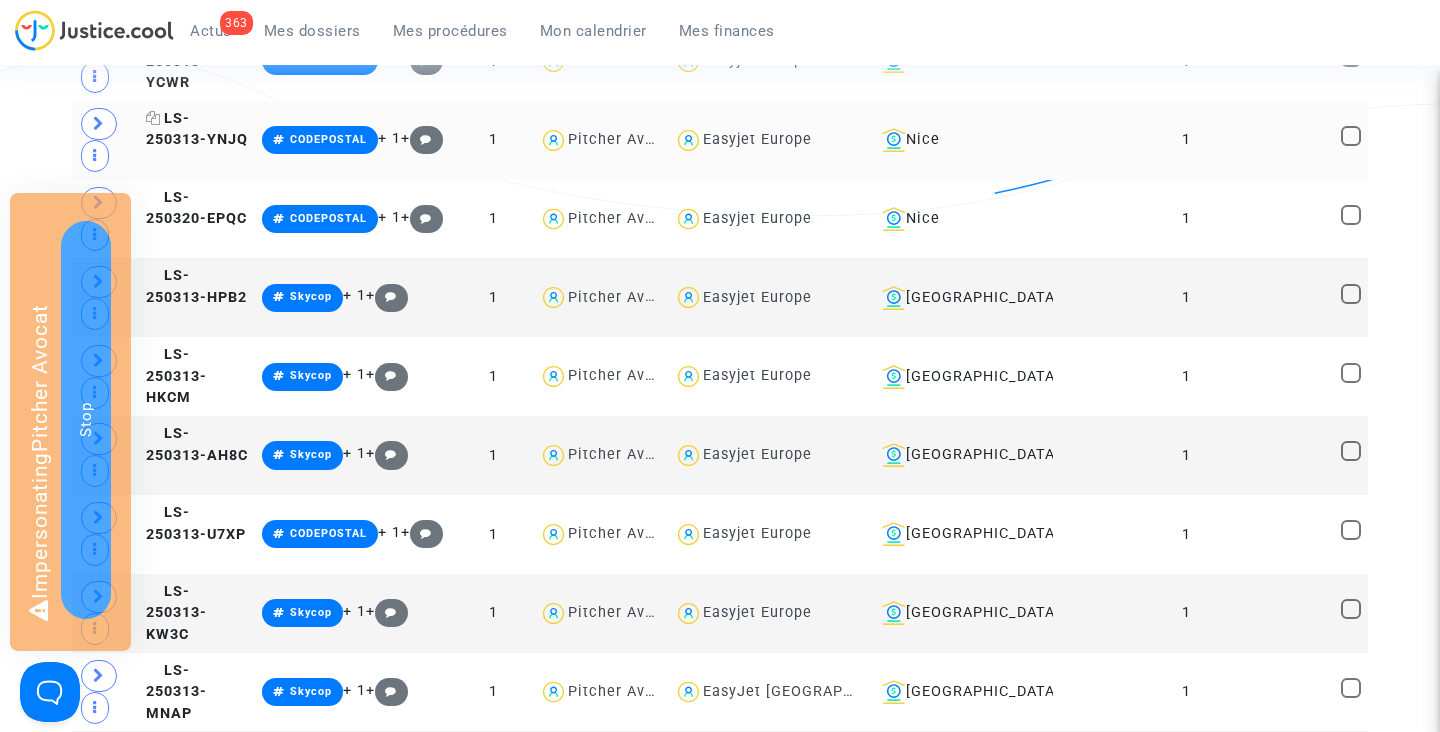click 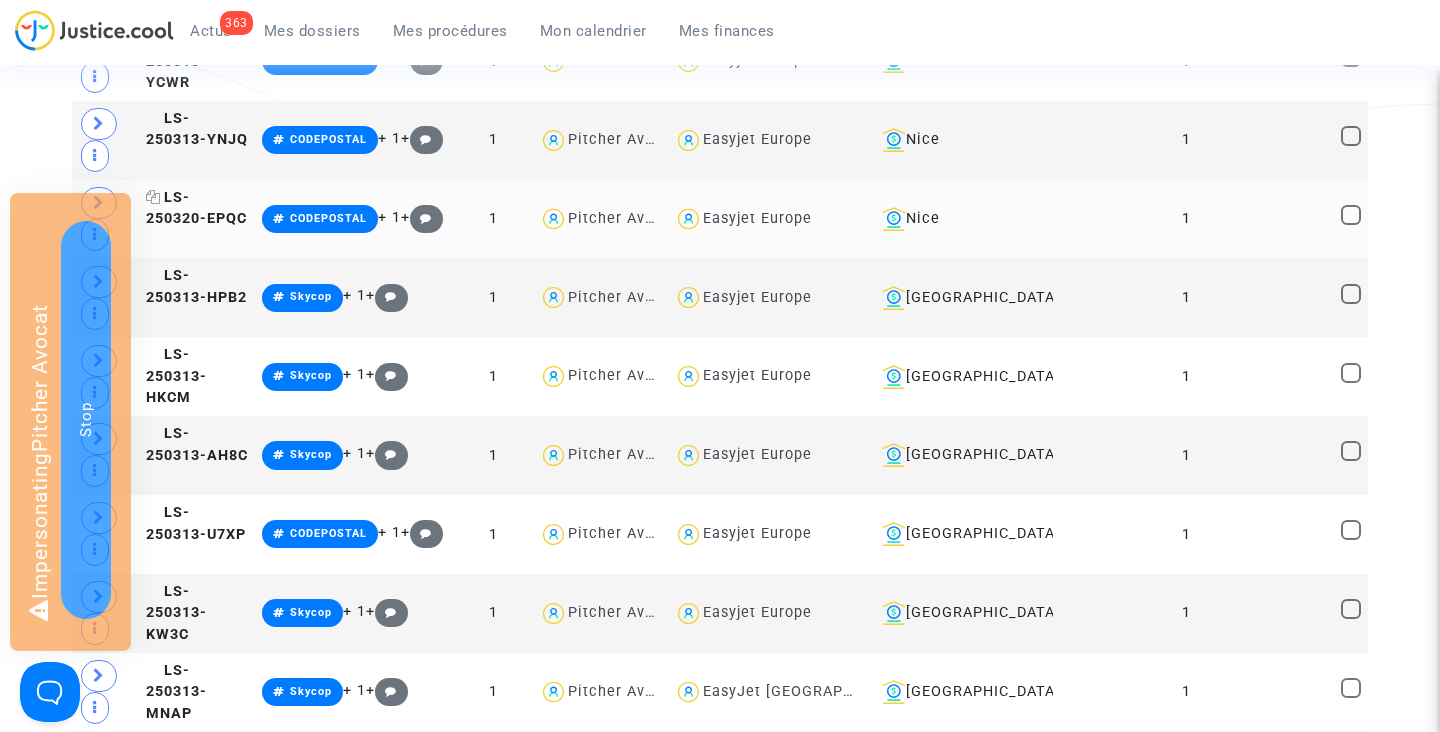 click 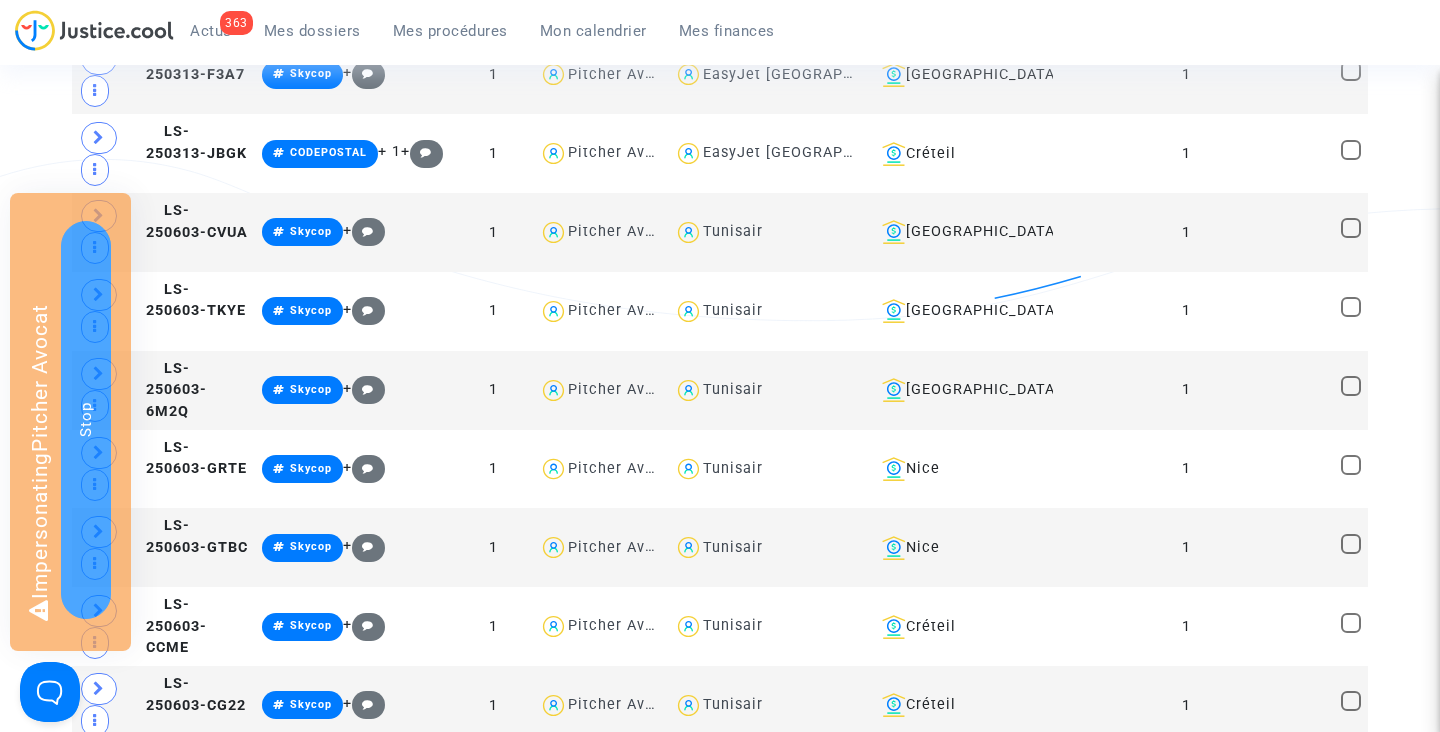 scroll, scrollTop: 3481, scrollLeft: 0, axis: vertical 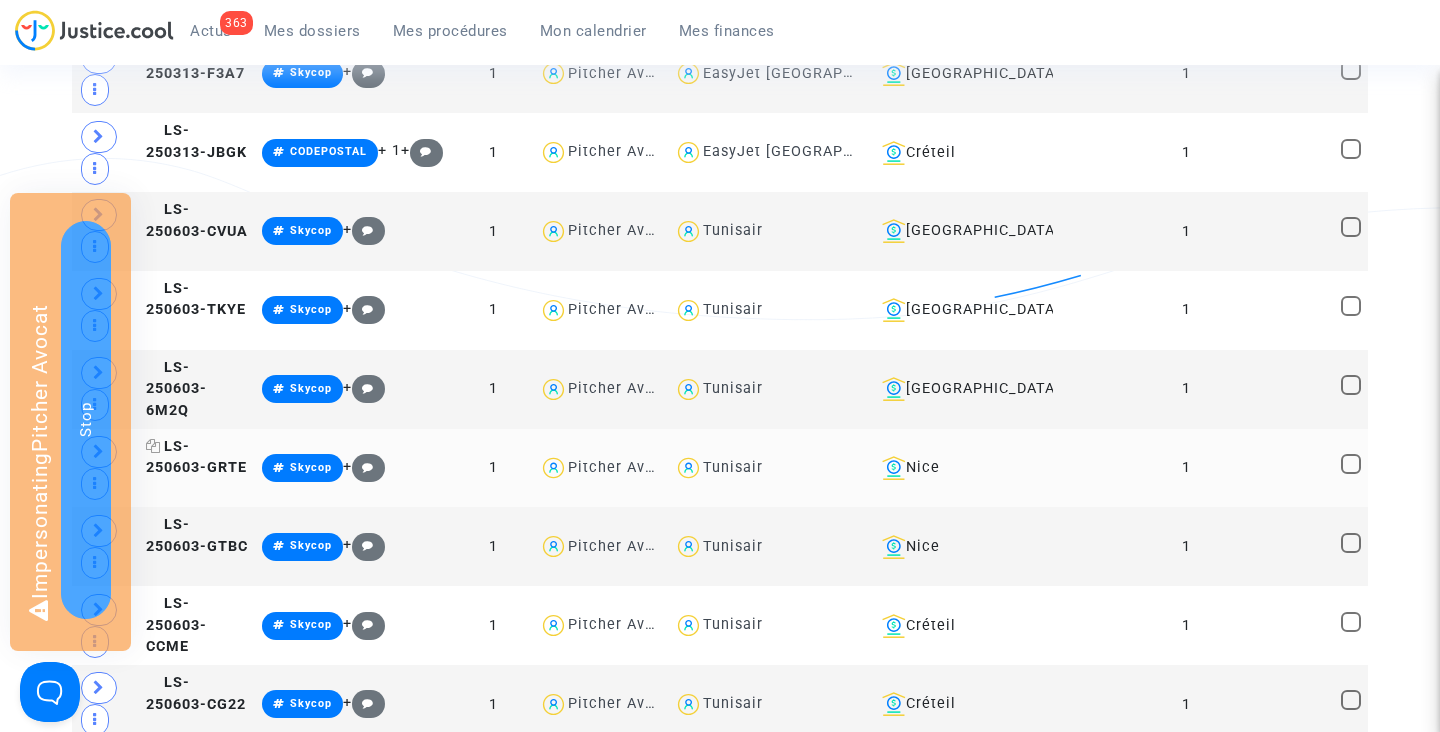 click 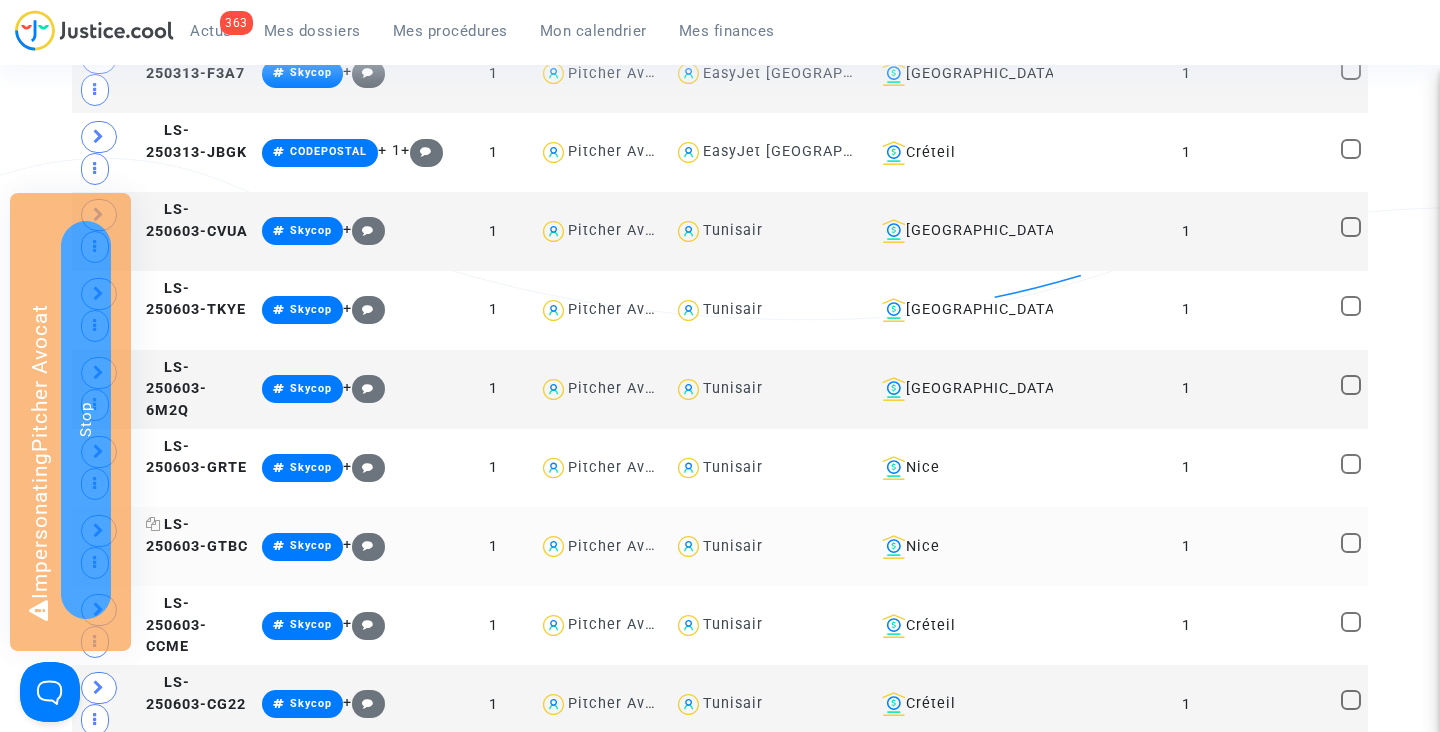 click 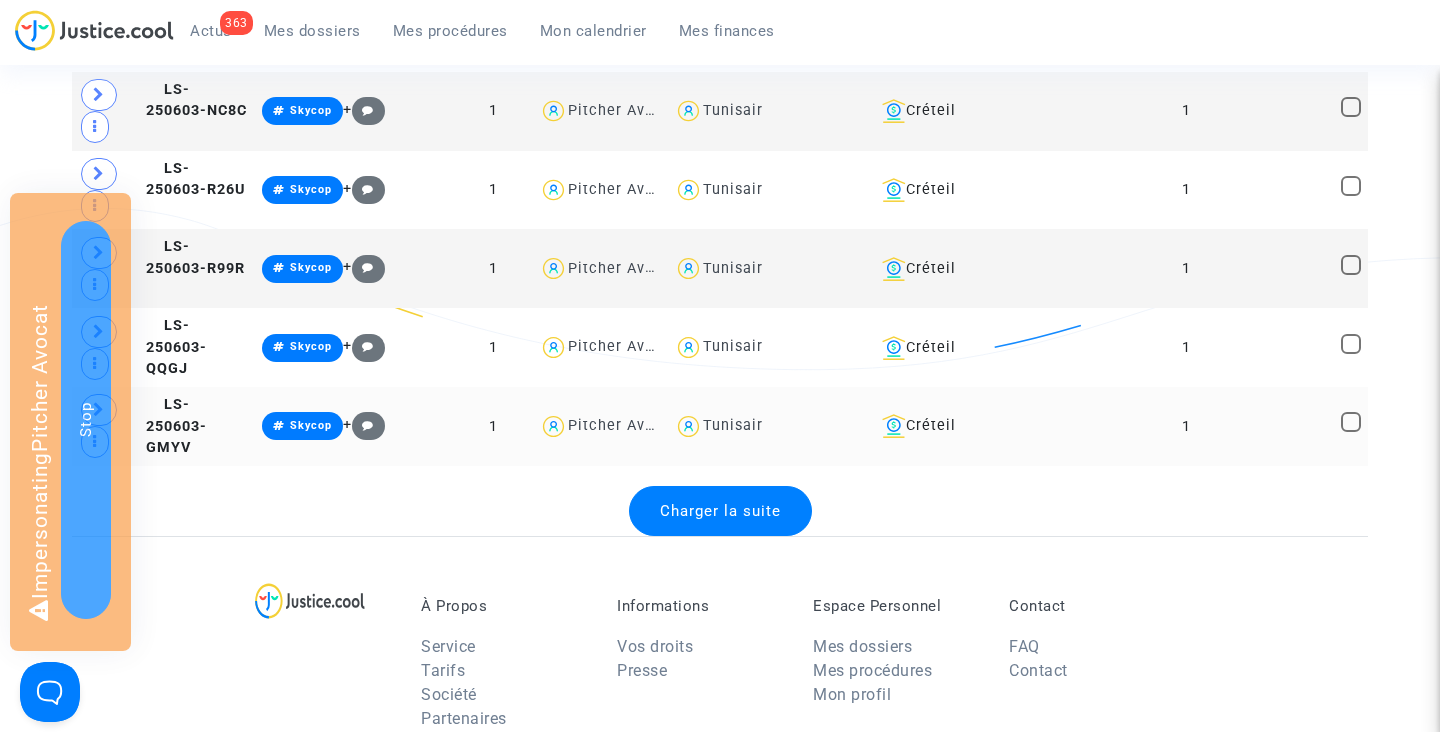 scroll, scrollTop: 4289, scrollLeft: 0, axis: vertical 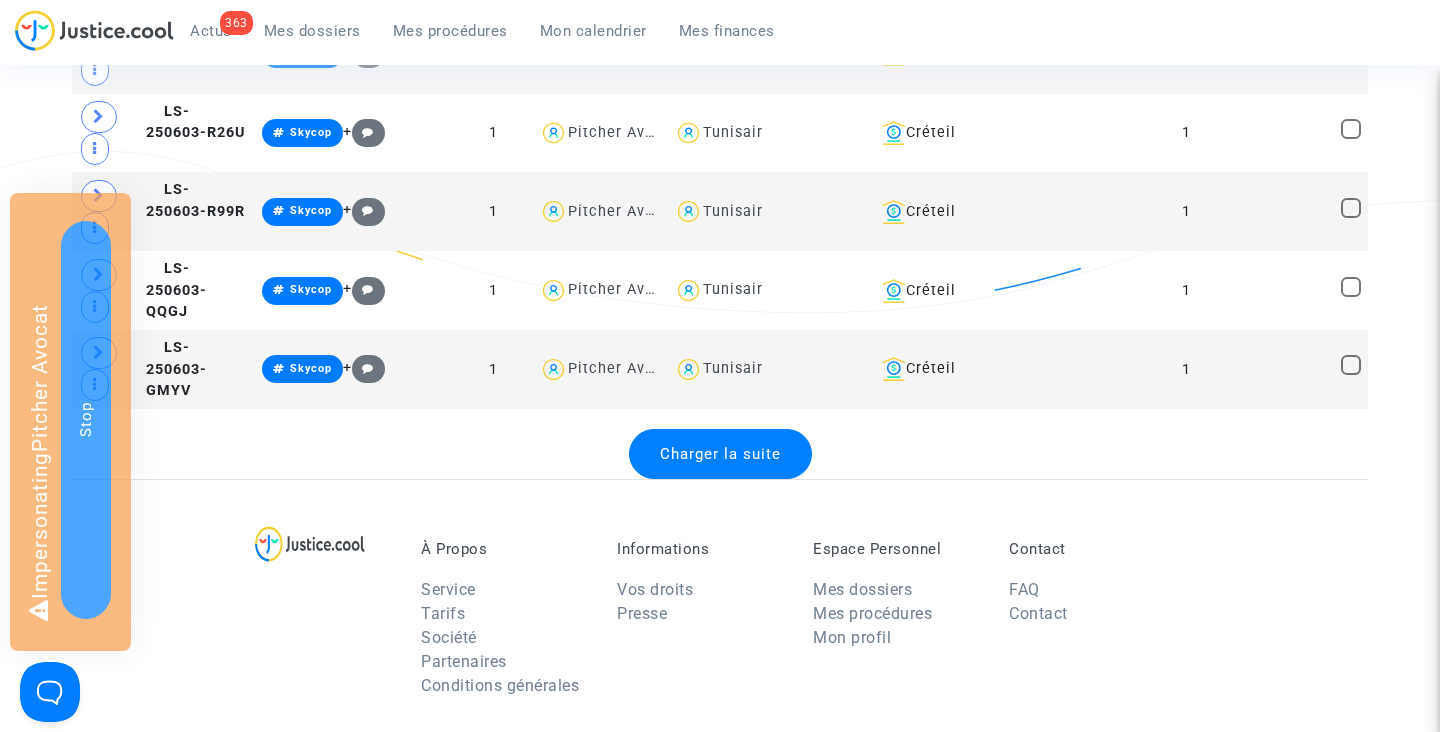 click on "Charger la suite" 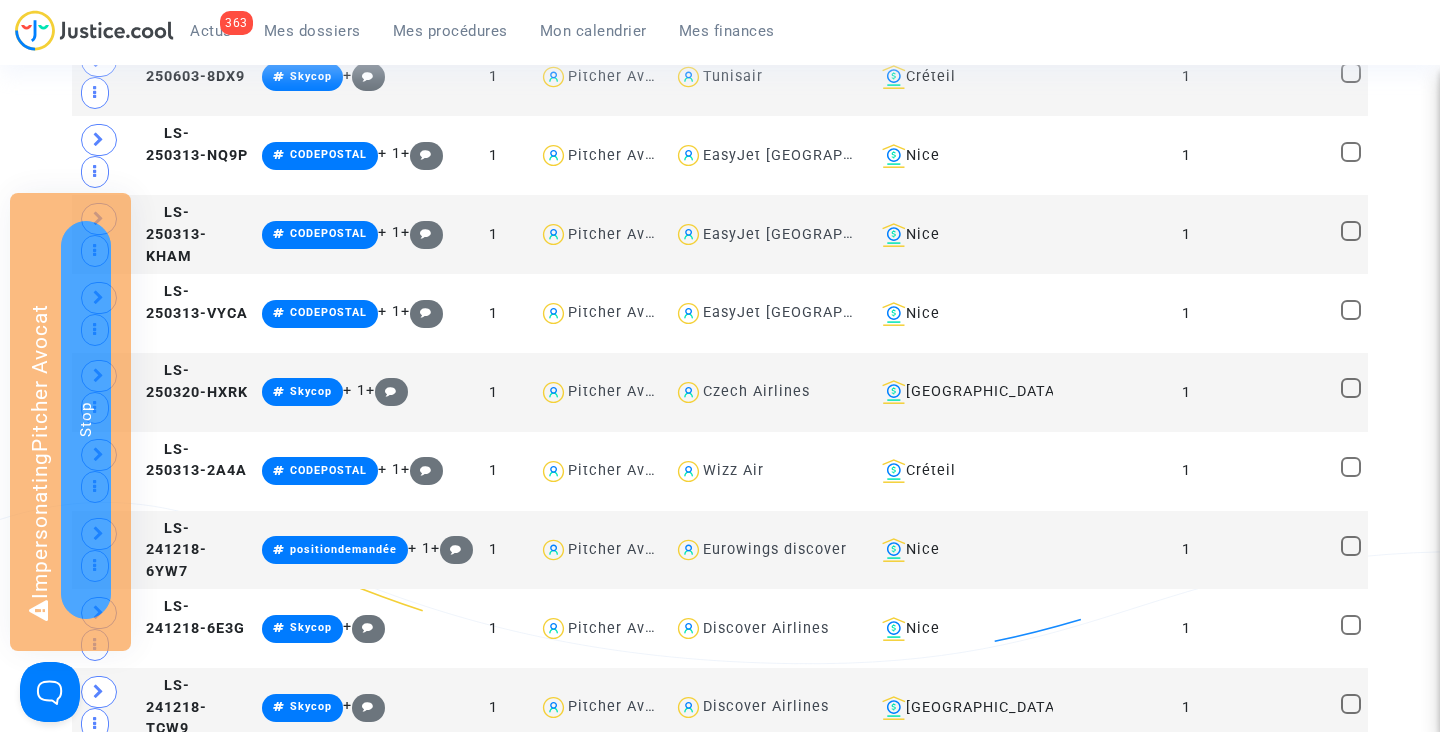 scroll, scrollTop: 4746, scrollLeft: 0, axis: vertical 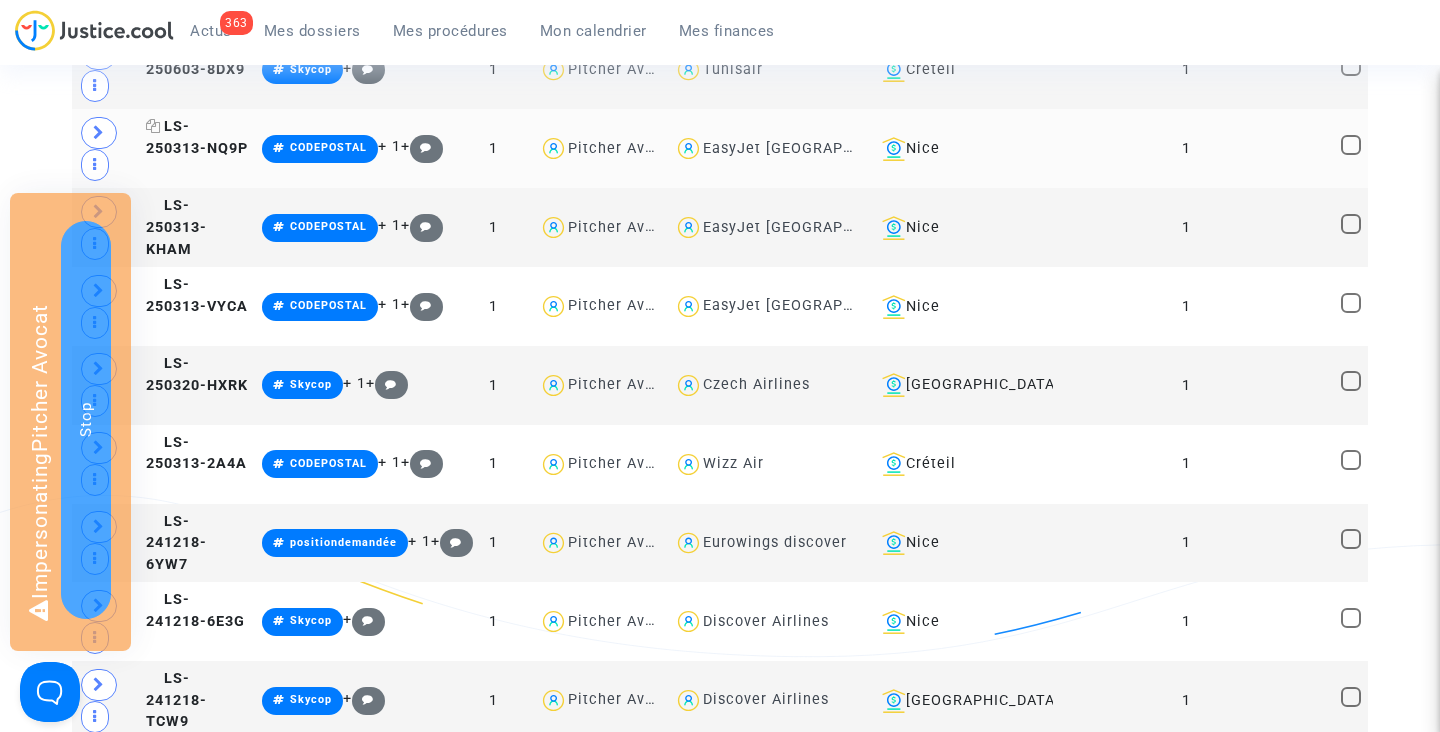 click 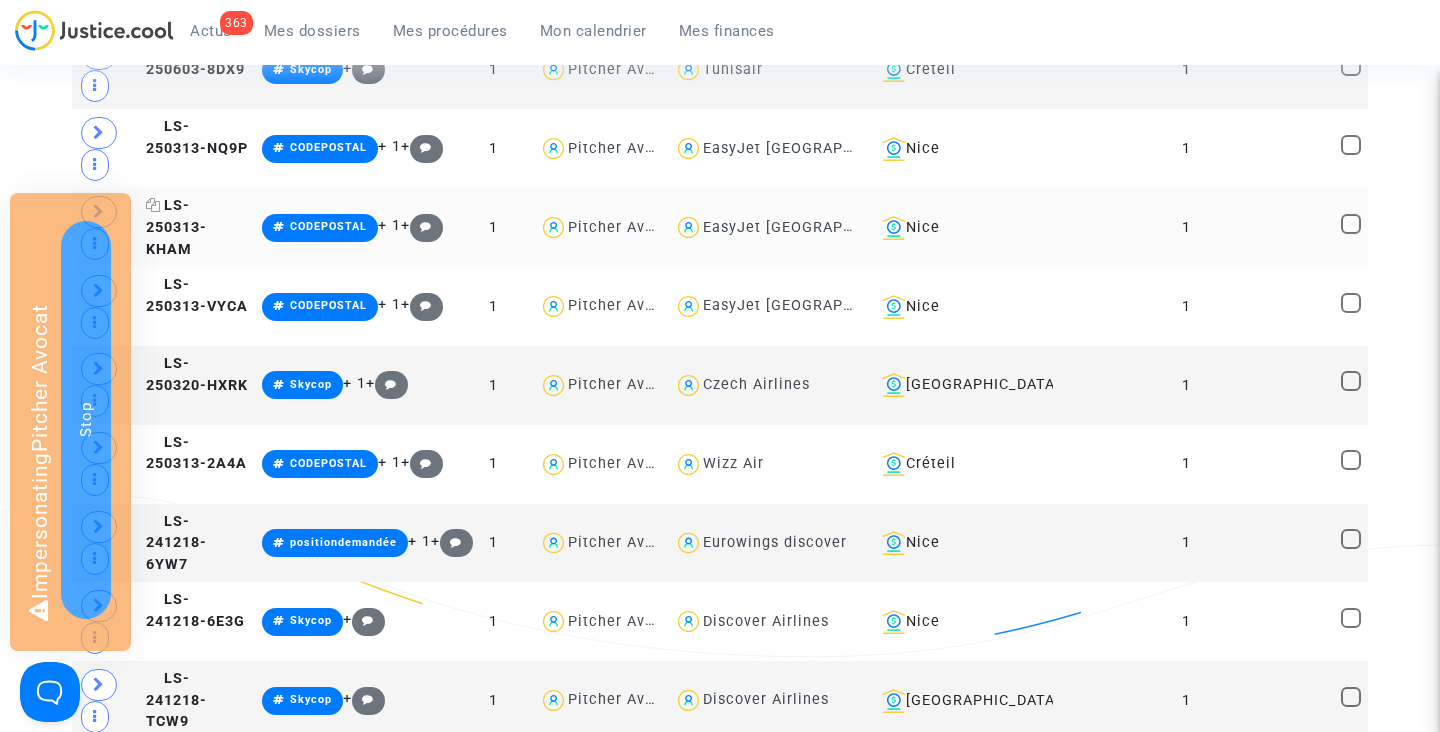 click 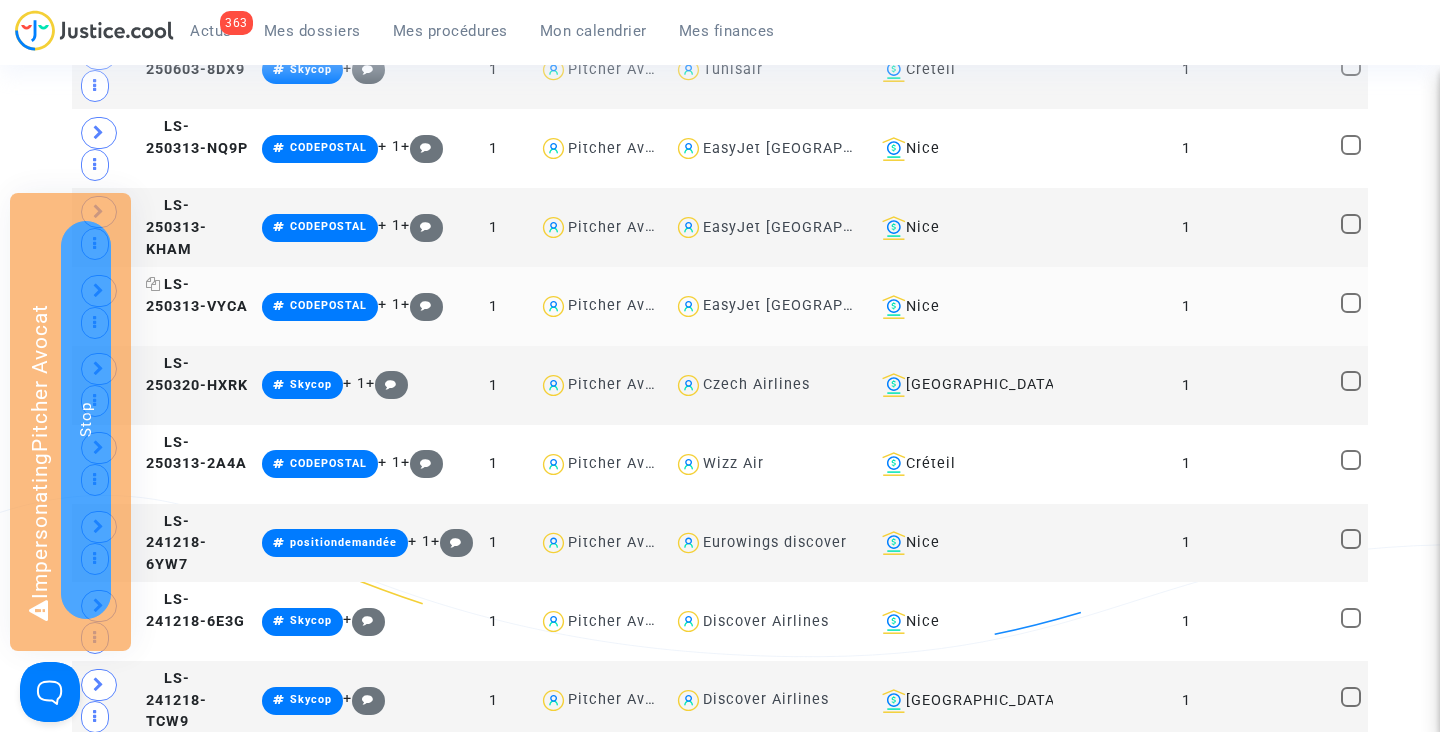 click 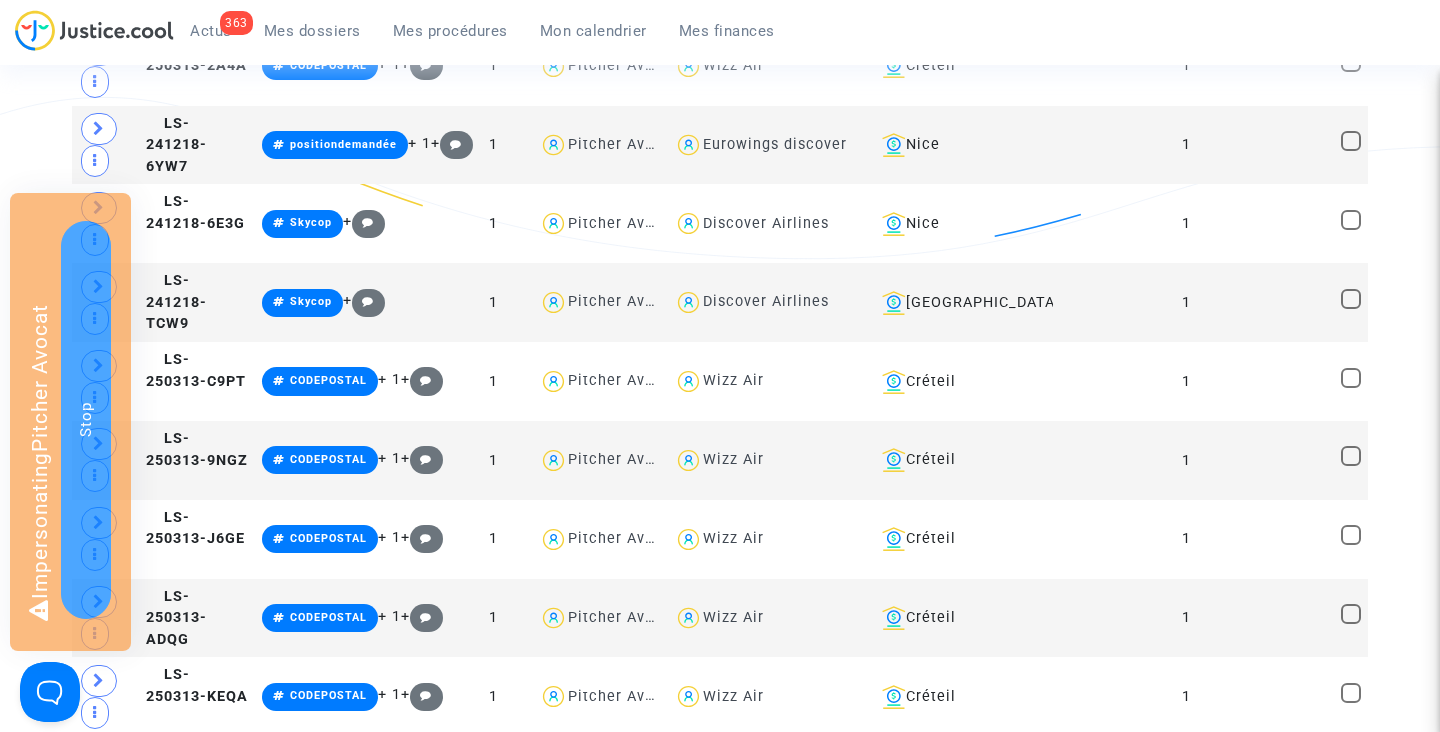 scroll, scrollTop: 5148, scrollLeft: 0, axis: vertical 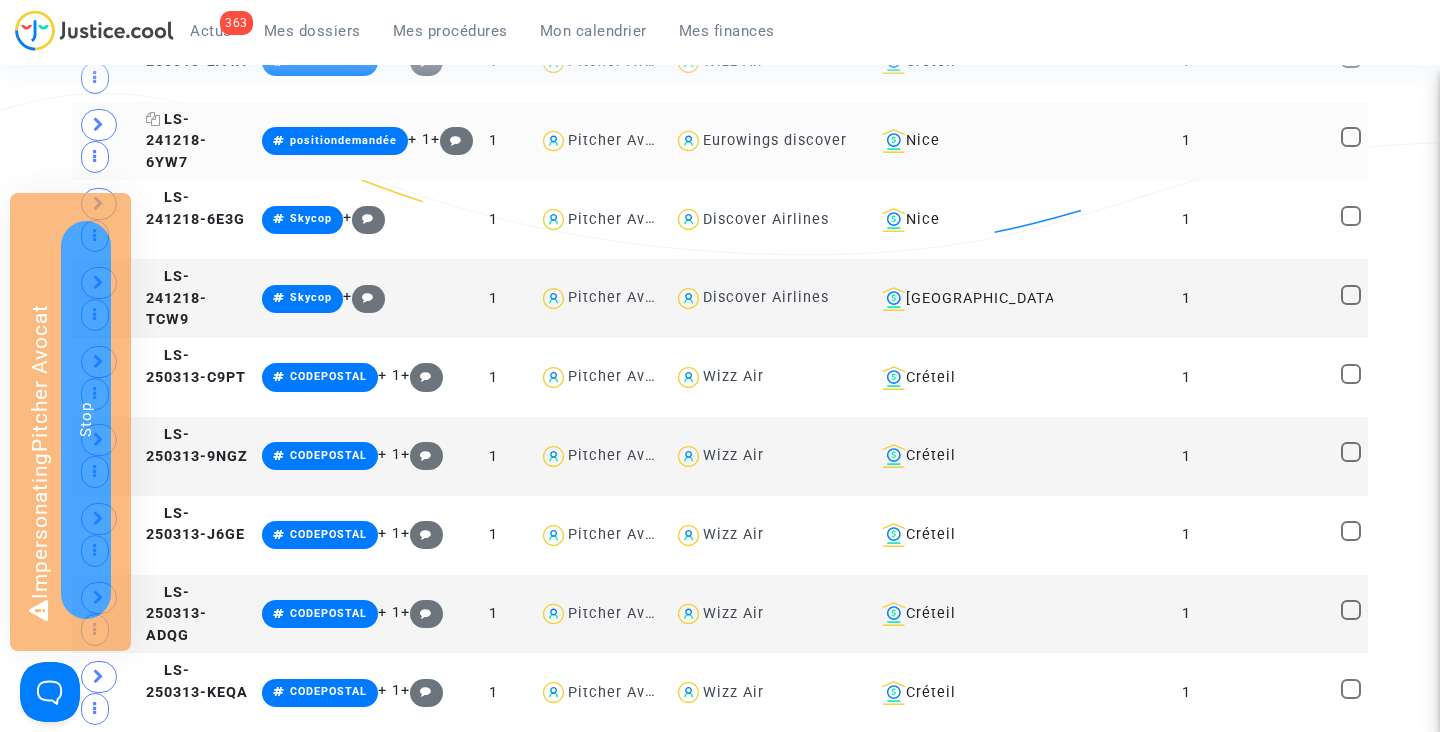 click 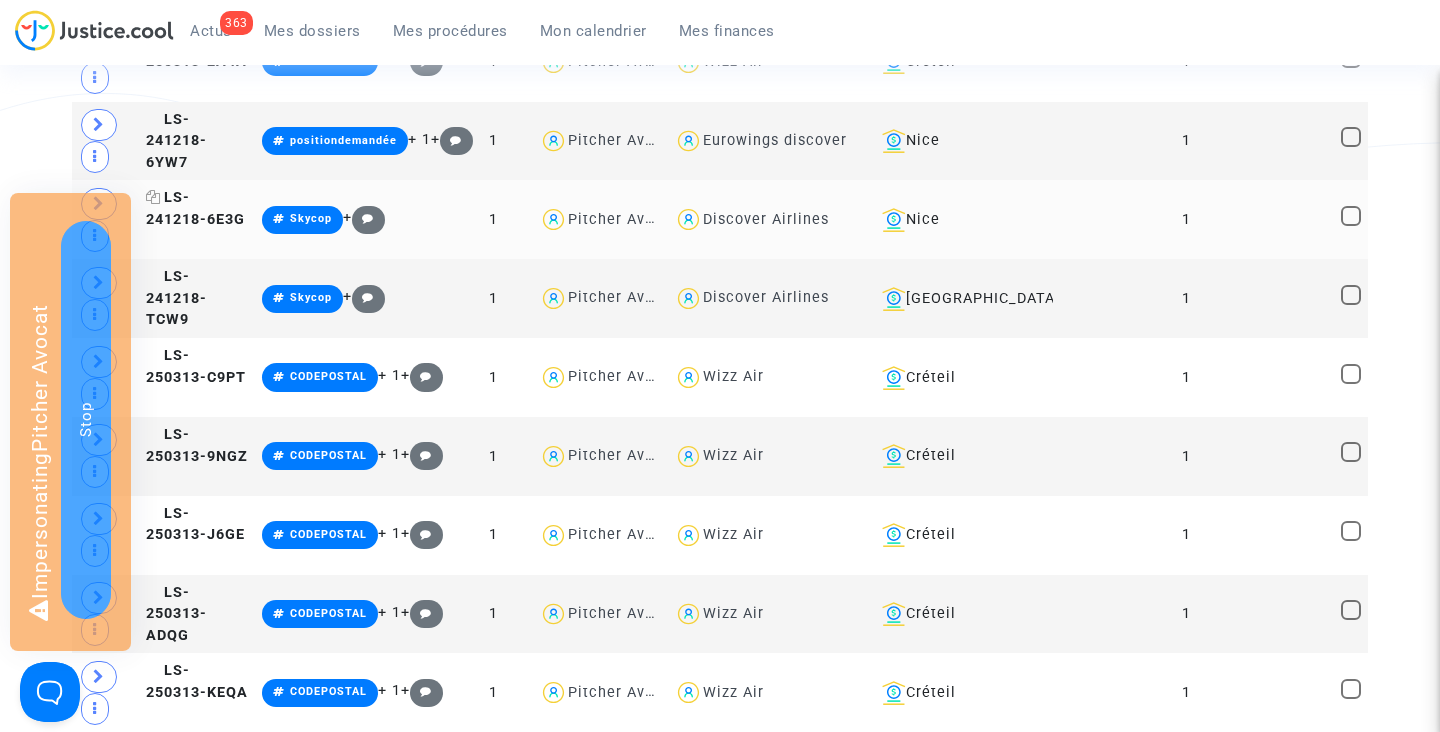 click 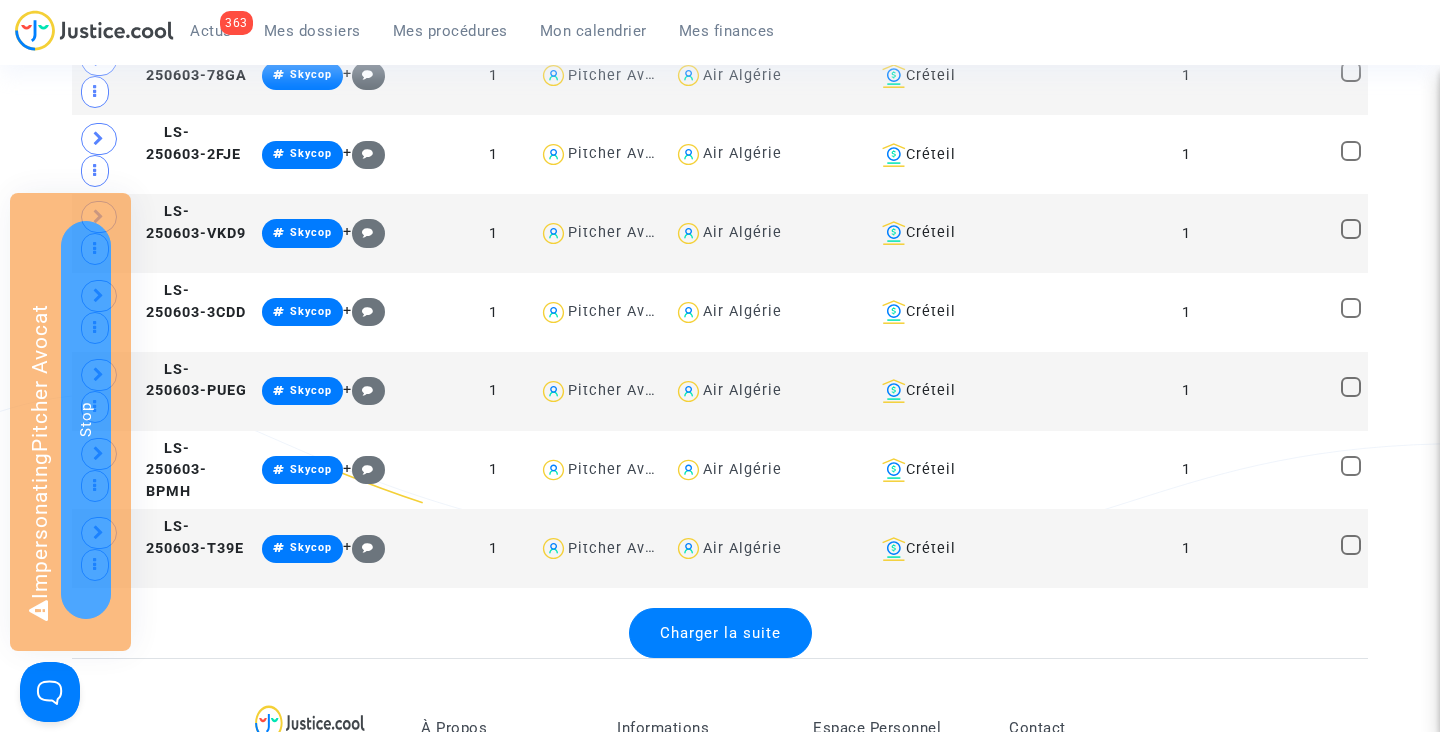 scroll, scrollTop: 8071, scrollLeft: 0, axis: vertical 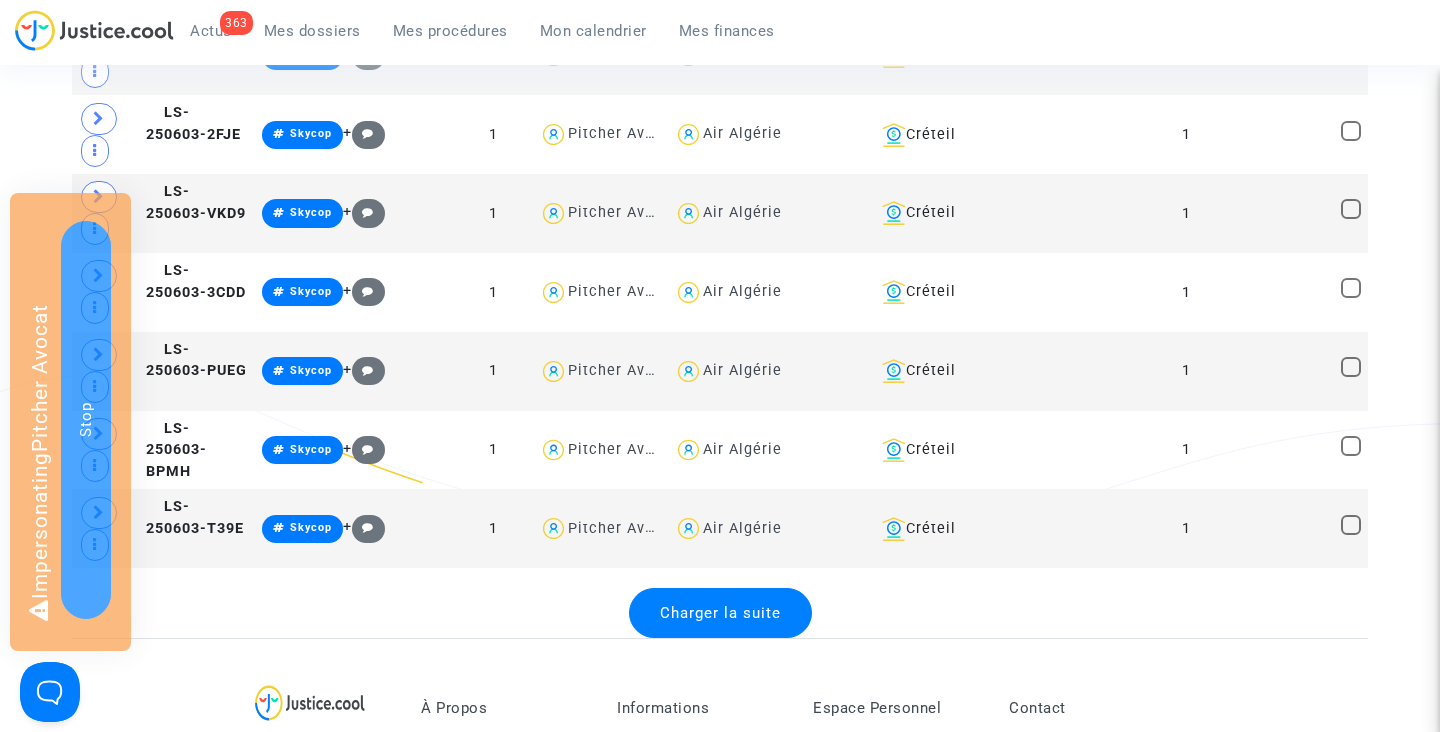 click on "Charger la suite" 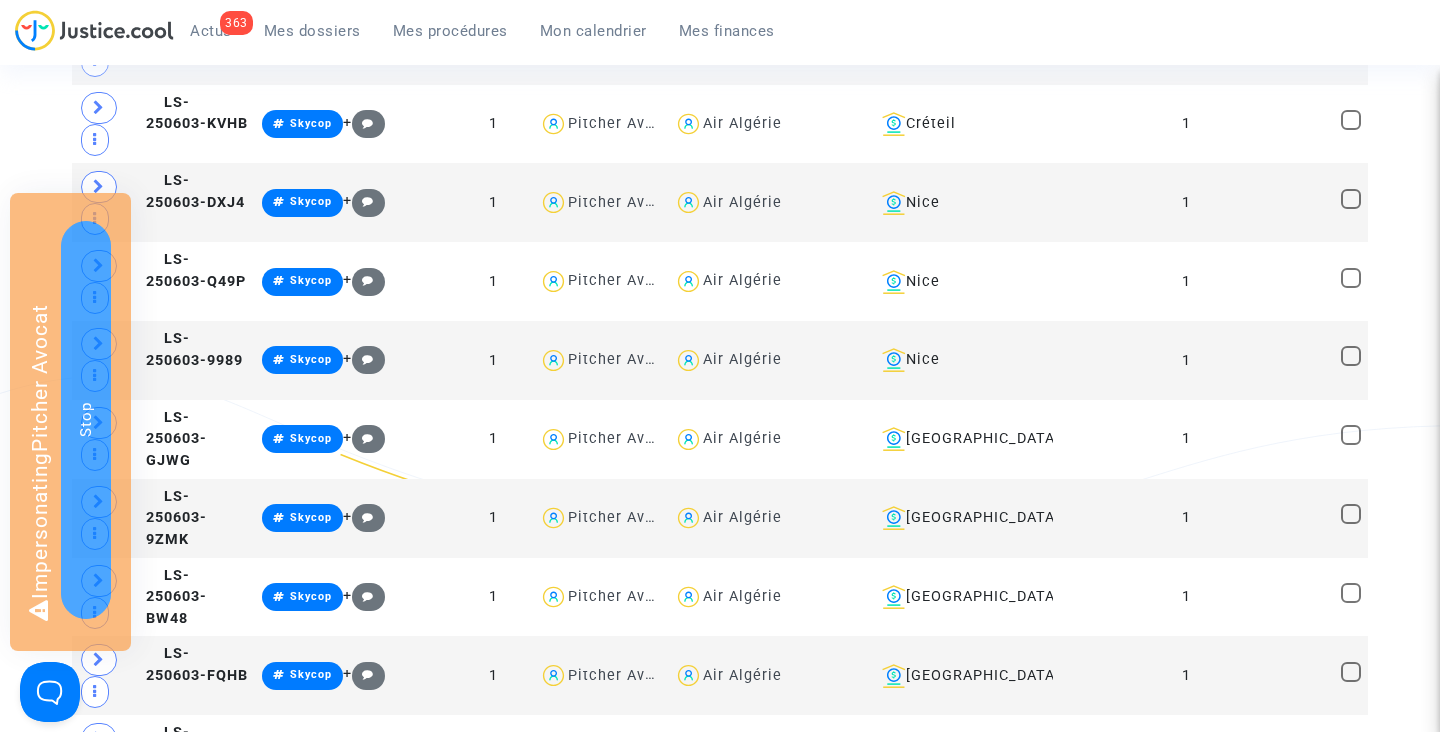 scroll, scrollTop: 8879, scrollLeft: 0, axis: vertical 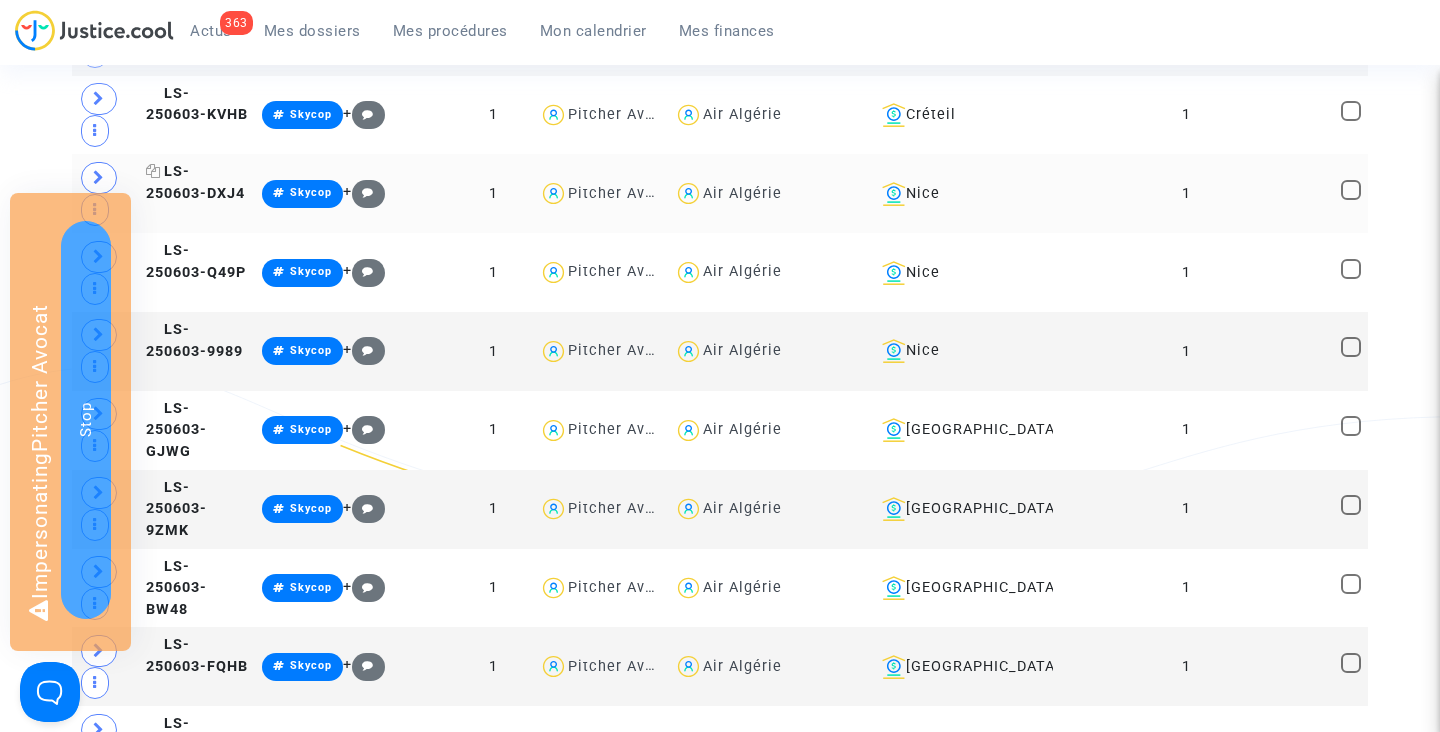 click 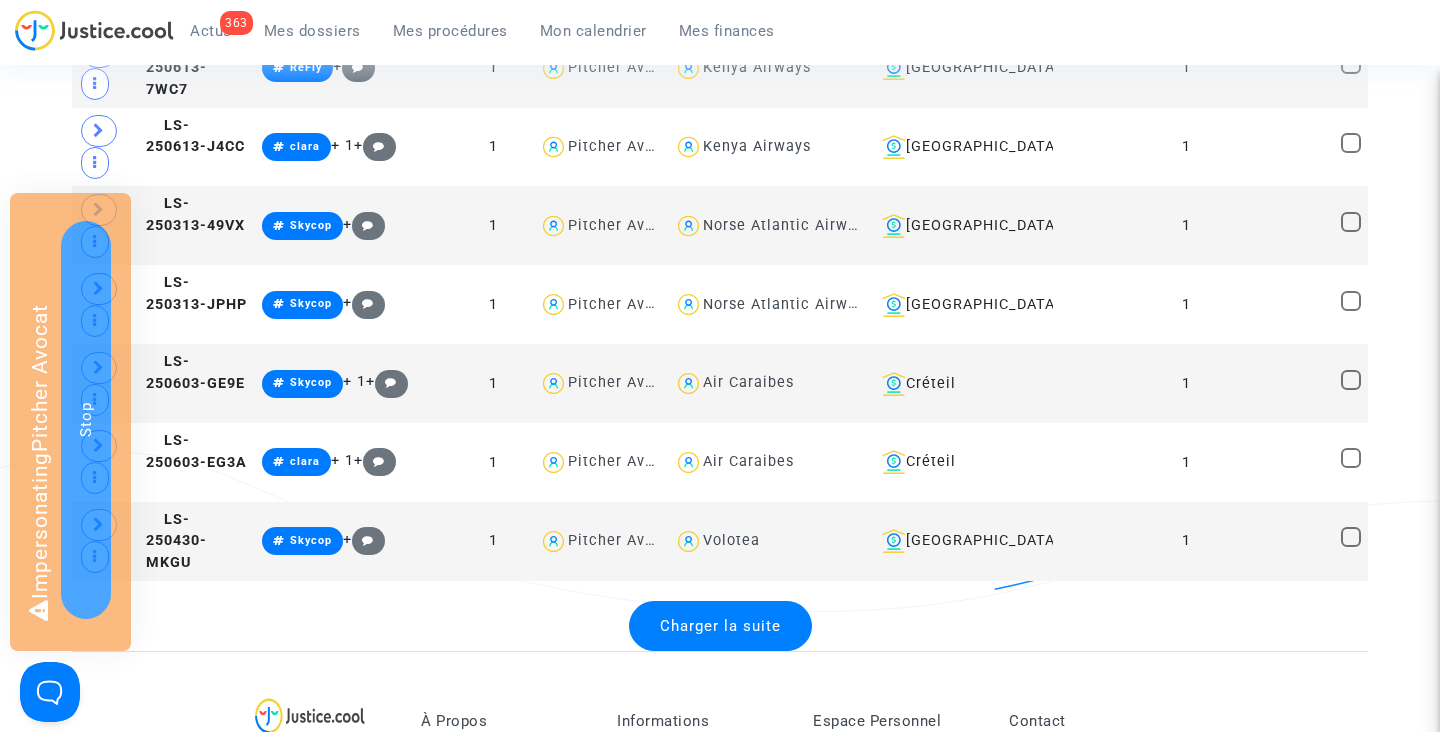 scroll, scrollTop: 12024, scrollLeft: 0, axis: vertical 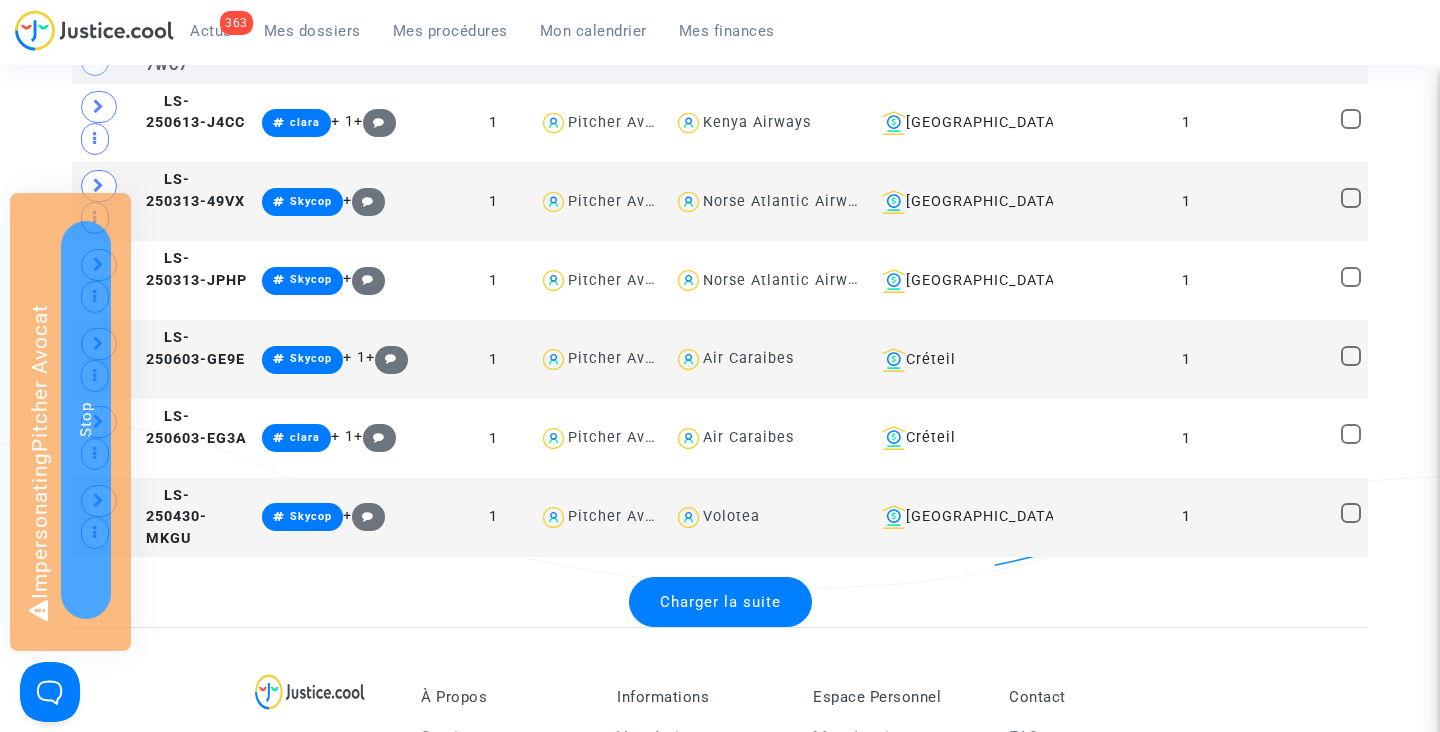 click on "Charger la suite" 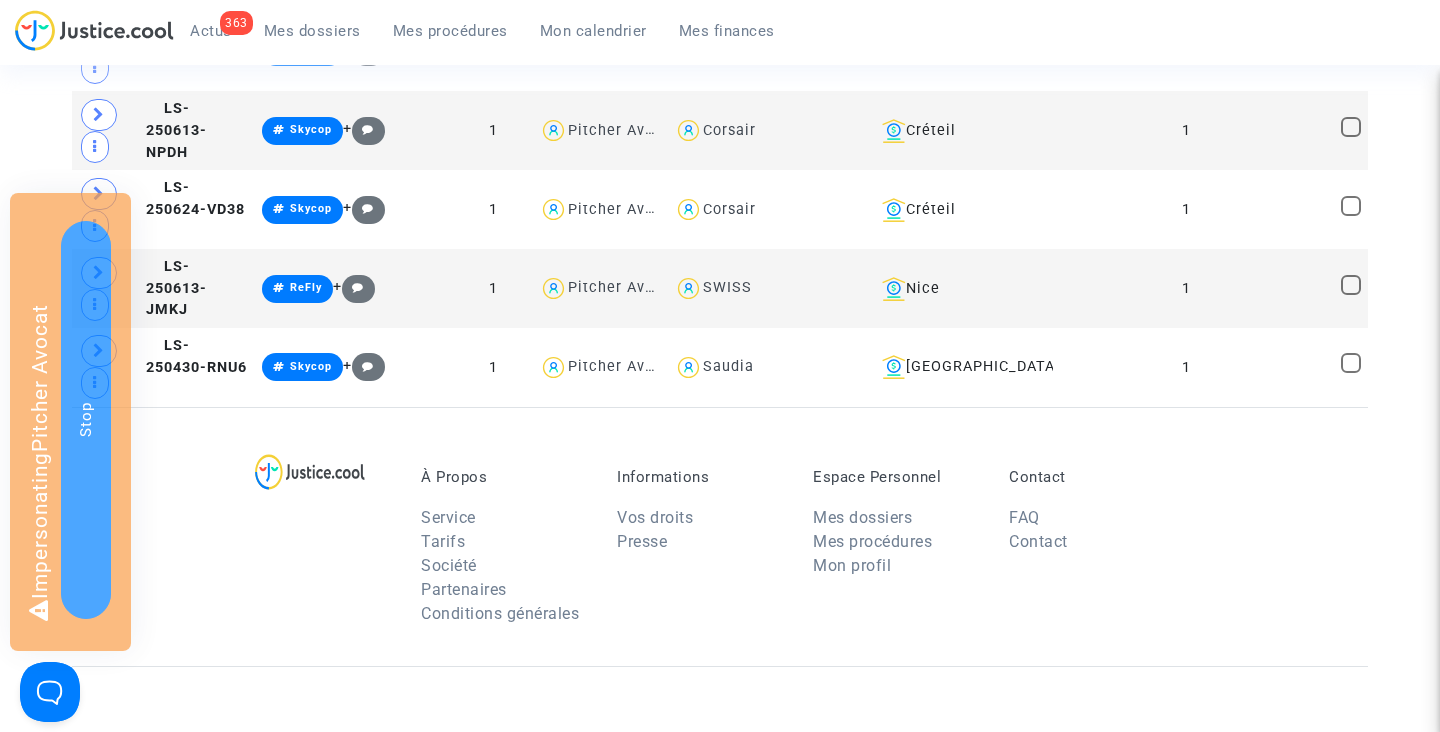 scroll, scrollTop: 12571, scrollLeft: 0, axis: vertical 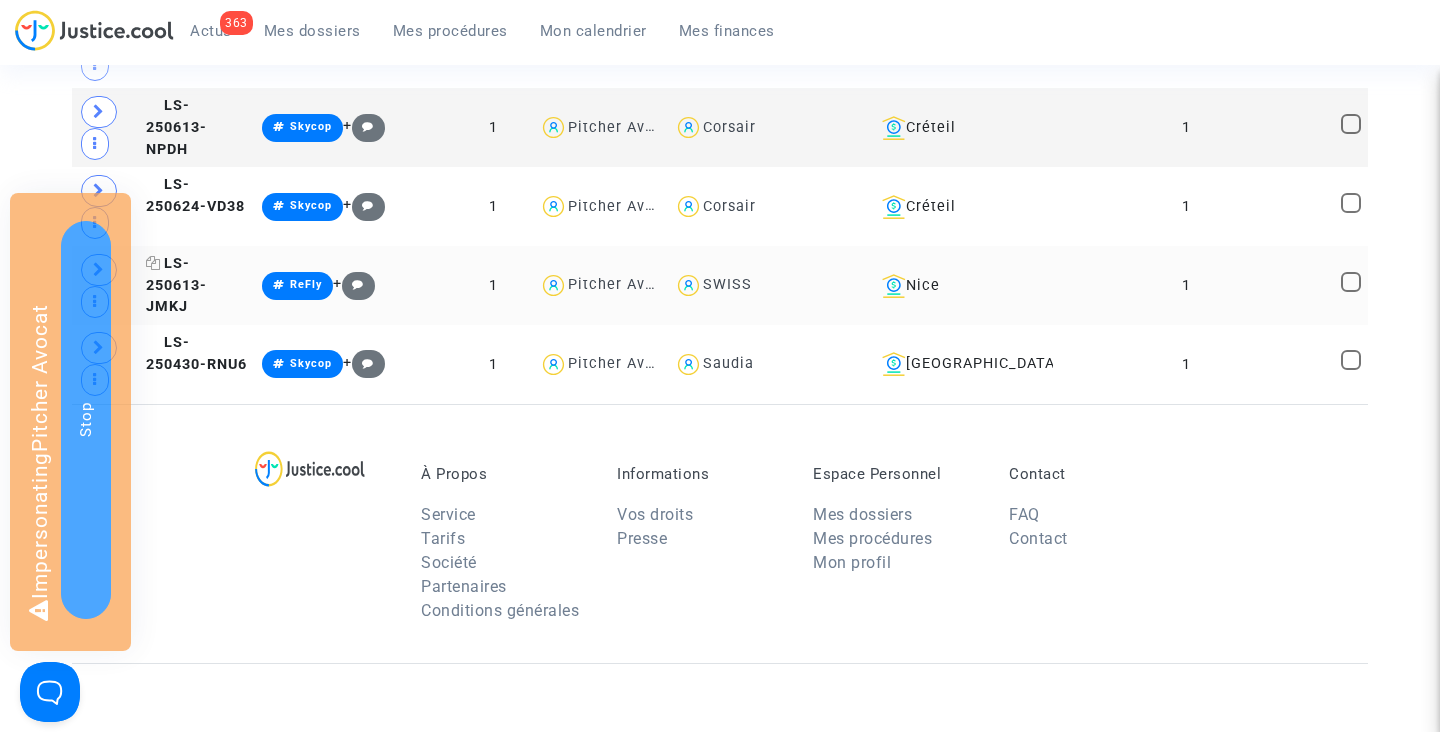 click 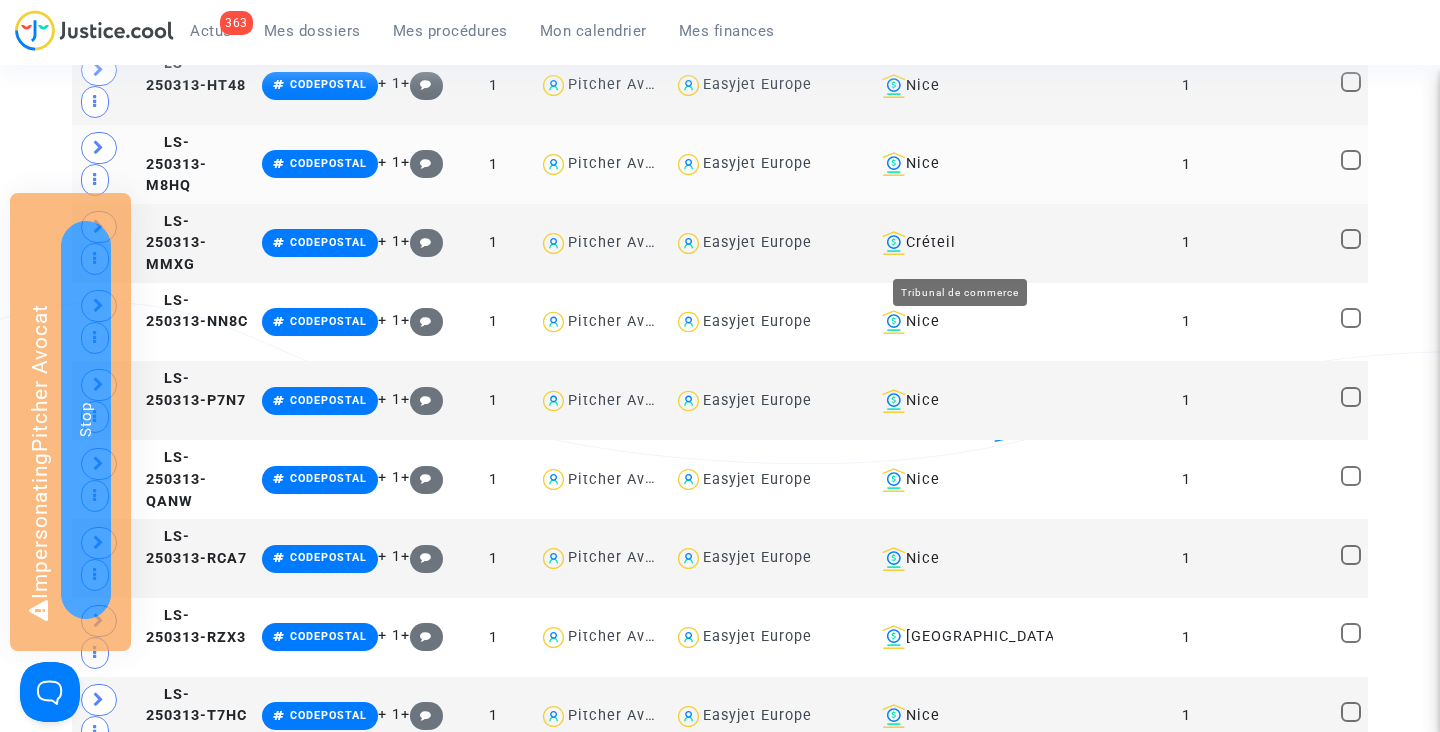 scroll, scrollTop: 0, scrollLeft: 0, axis: both 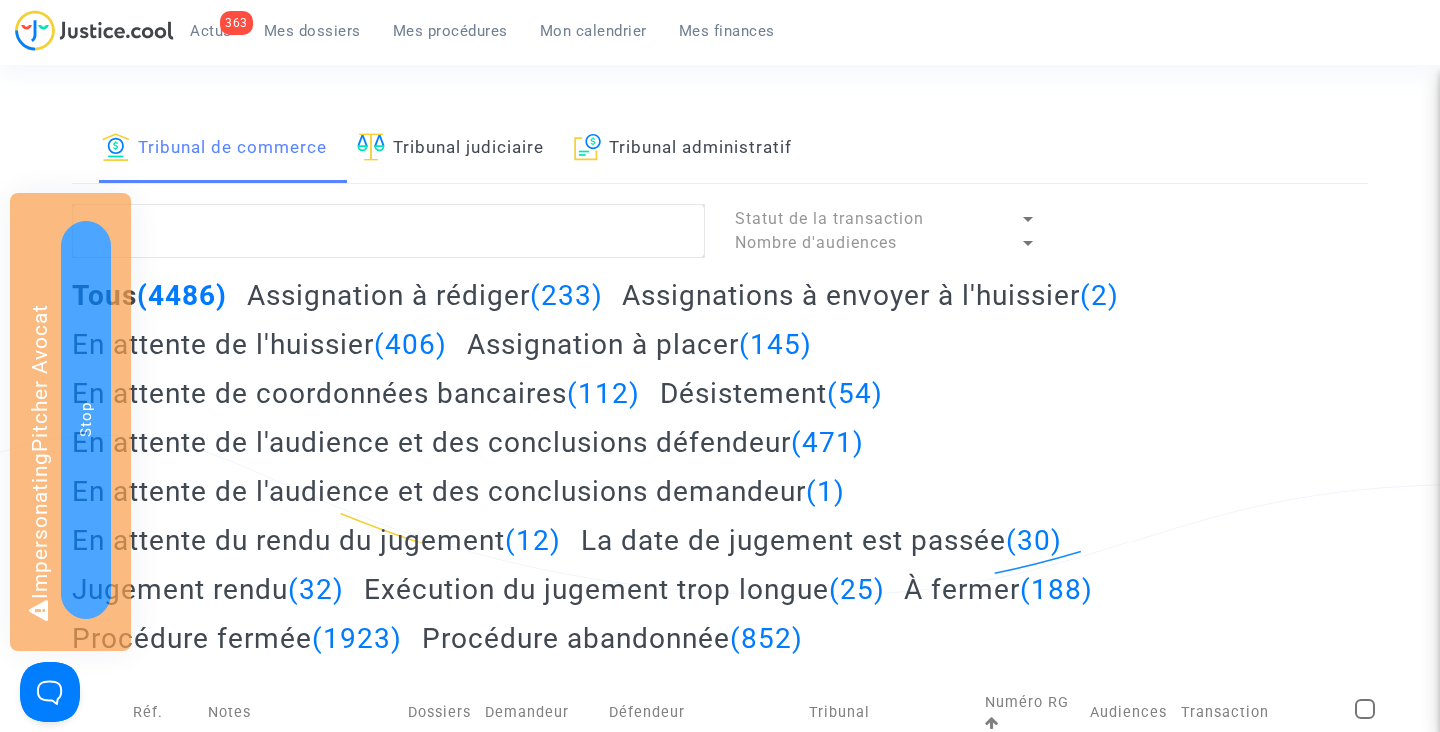 click on "Assignation à placer  (145)" 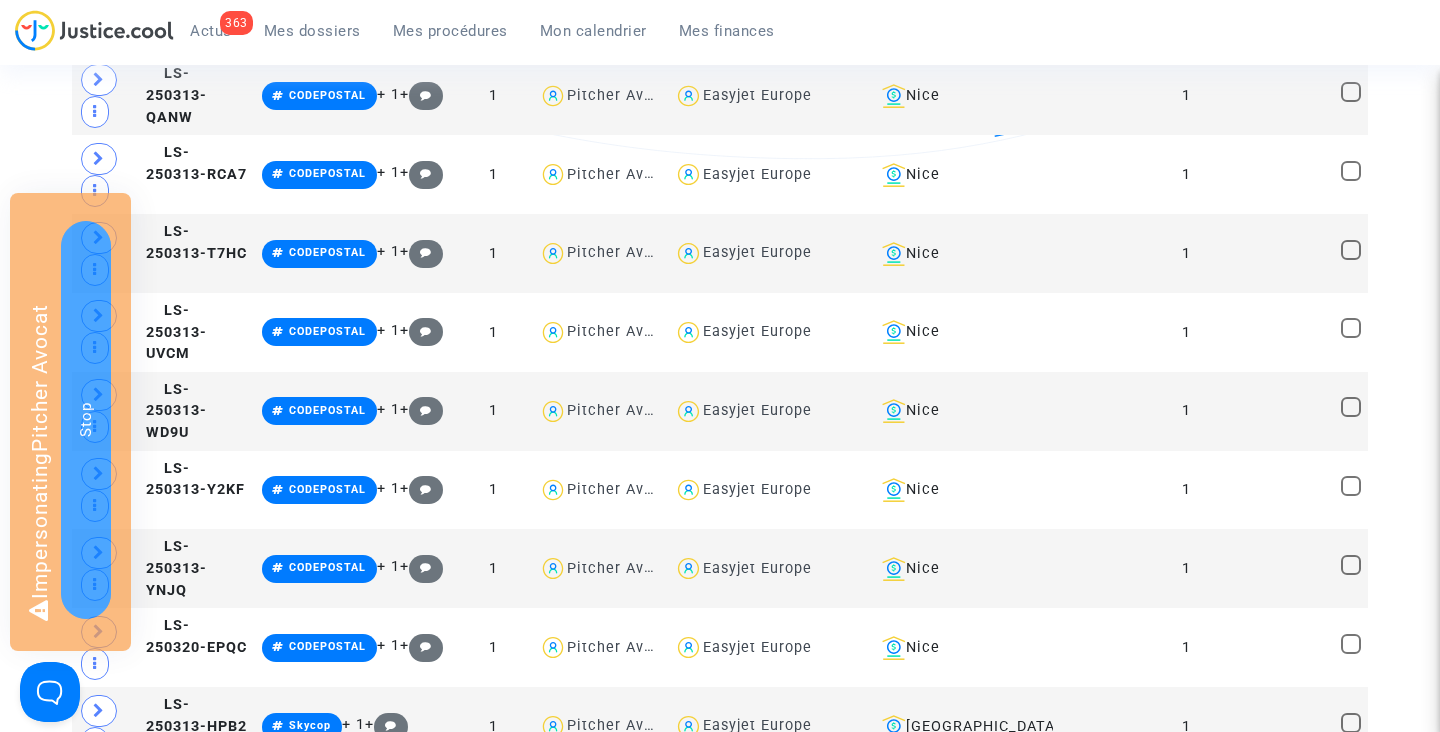 scroll, scrollTop: 2037, scrollLeft: 0, axis: vertical 